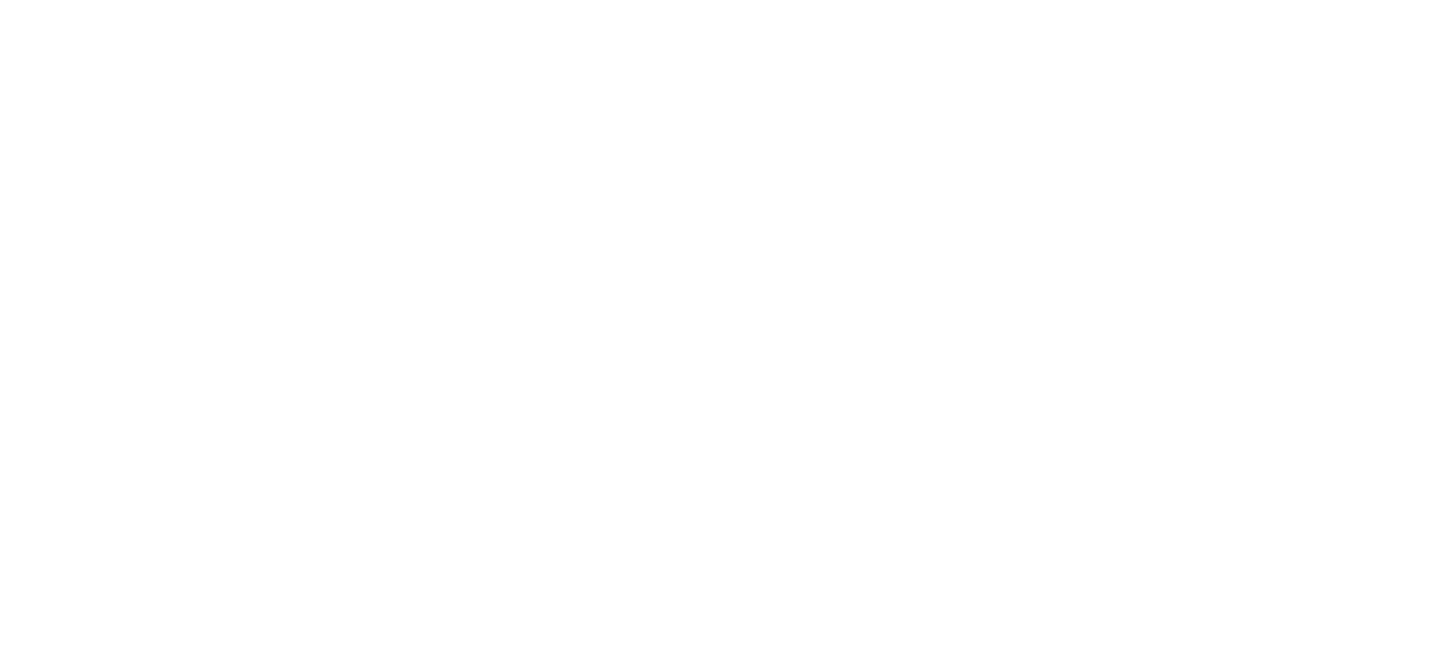 scroll, scrollTop: 0, scrollLeft: 0, axis: both 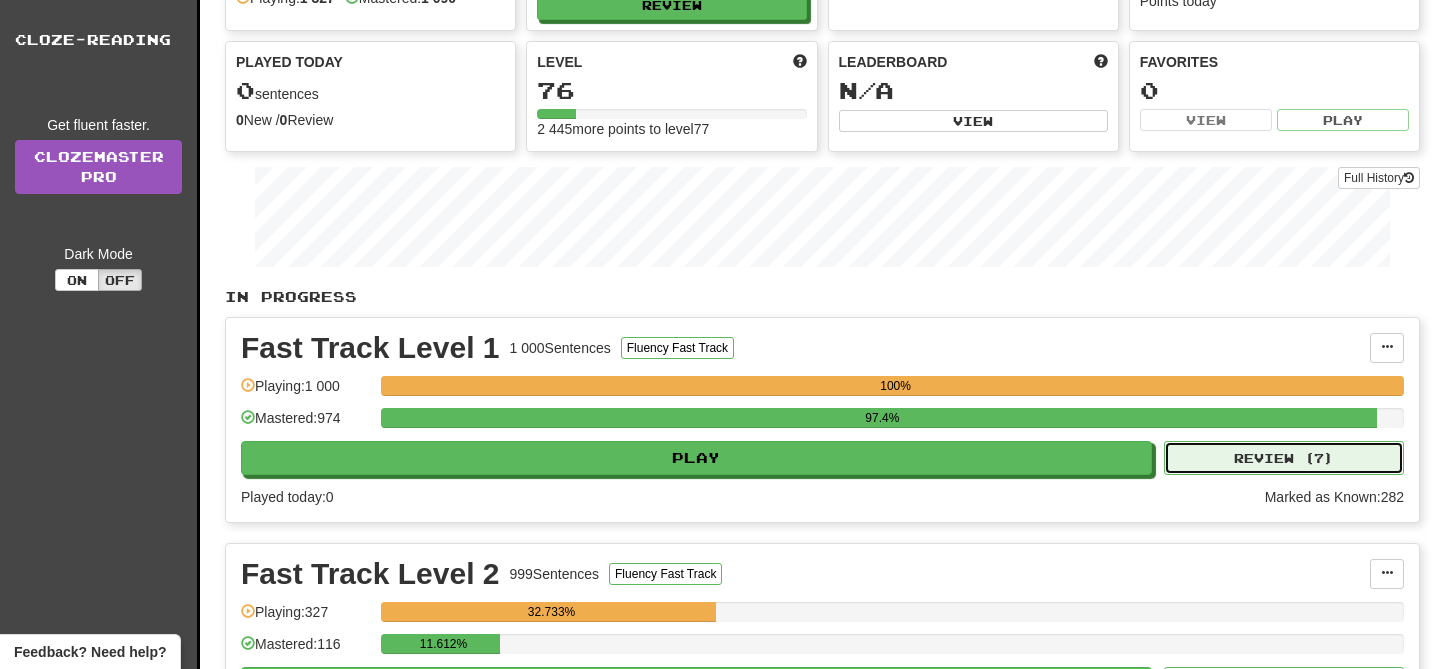 click on "Review ( 7 )" at bounding box center (1284, 458) 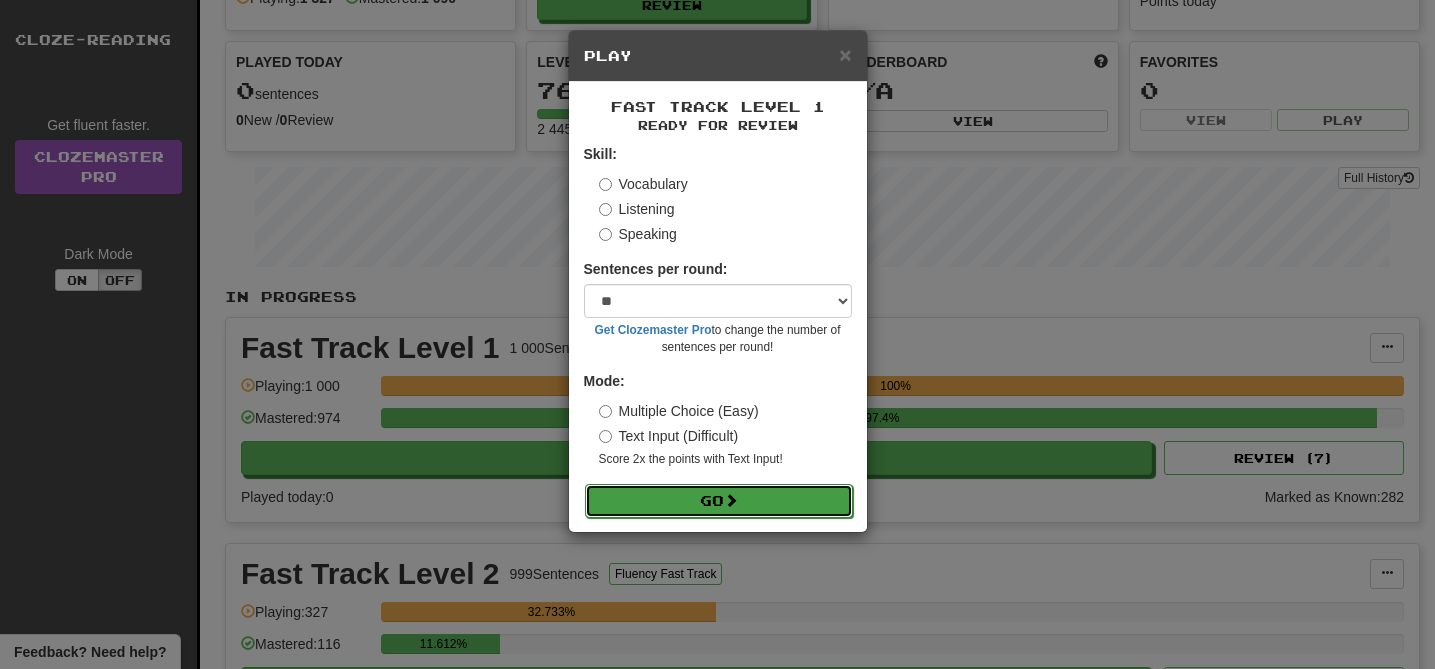 click on "Go" at bounding box center (719, 501) 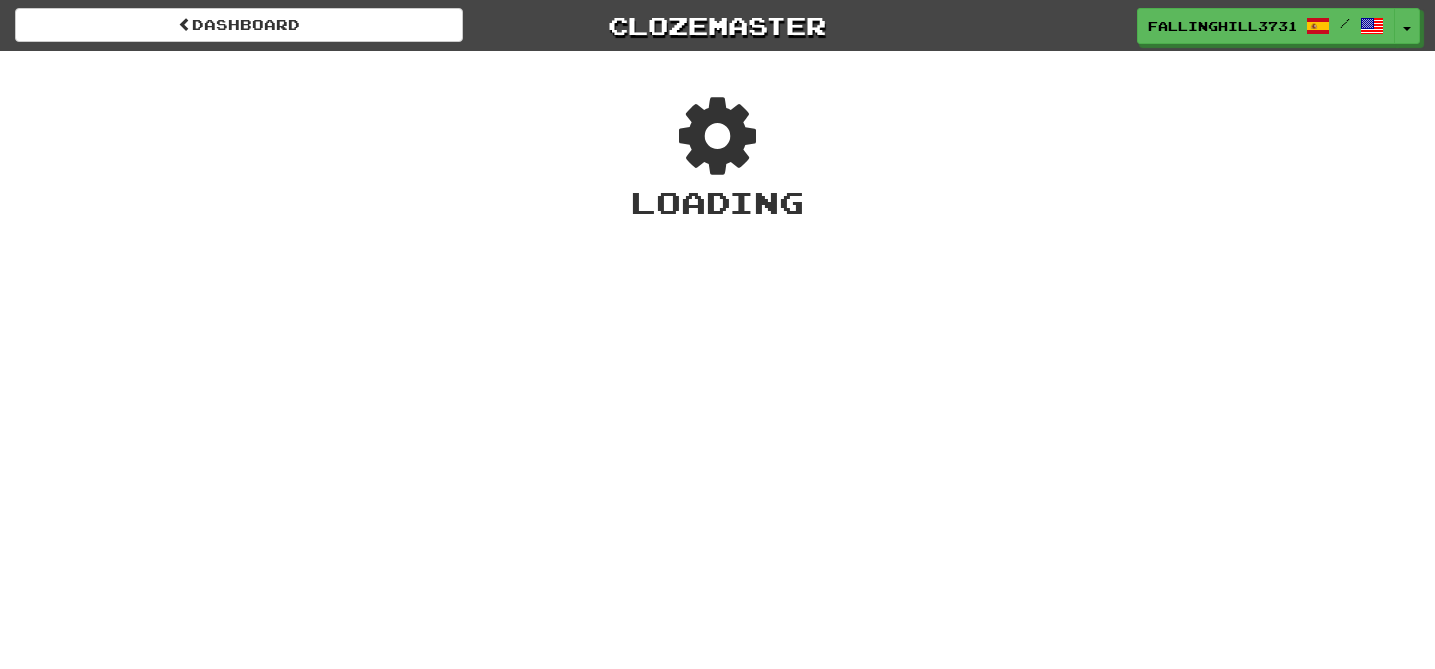 scroll, scrollTop: 0, scrollLeft: 0, axis: both 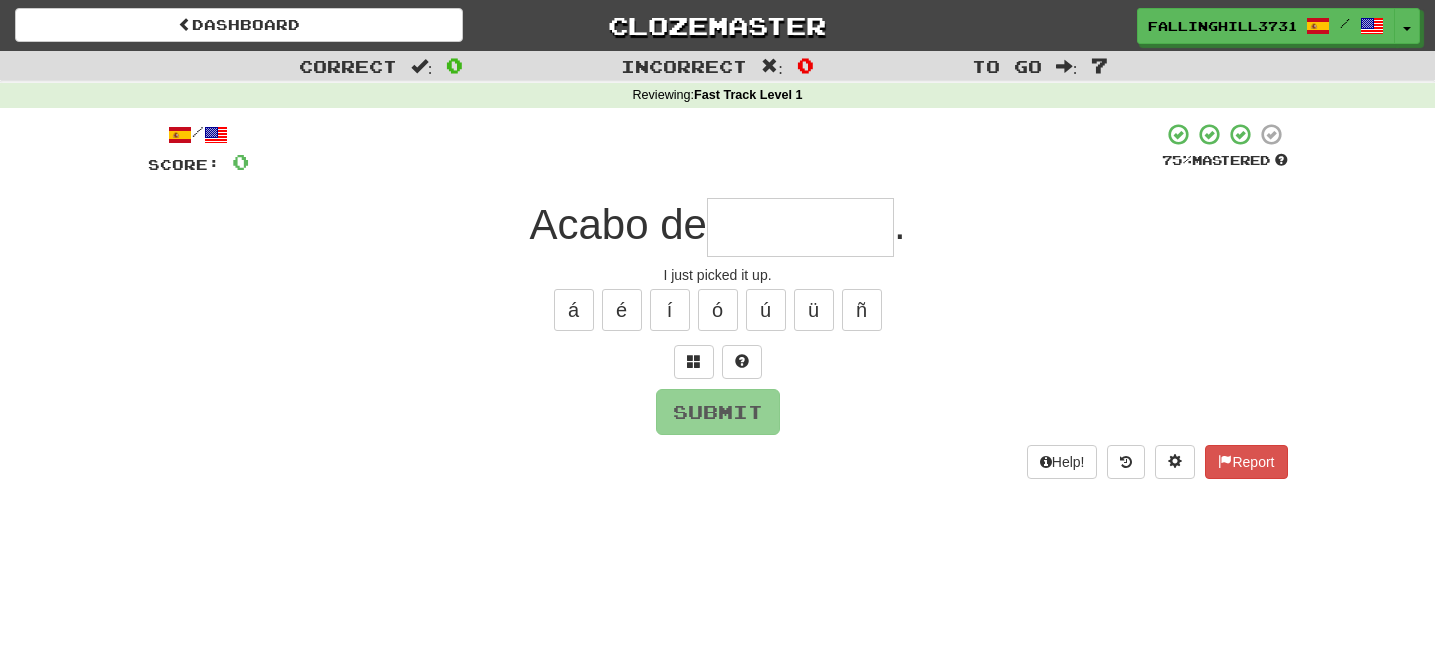 click on "Acabo de  ." at bounding box center [718, 227] 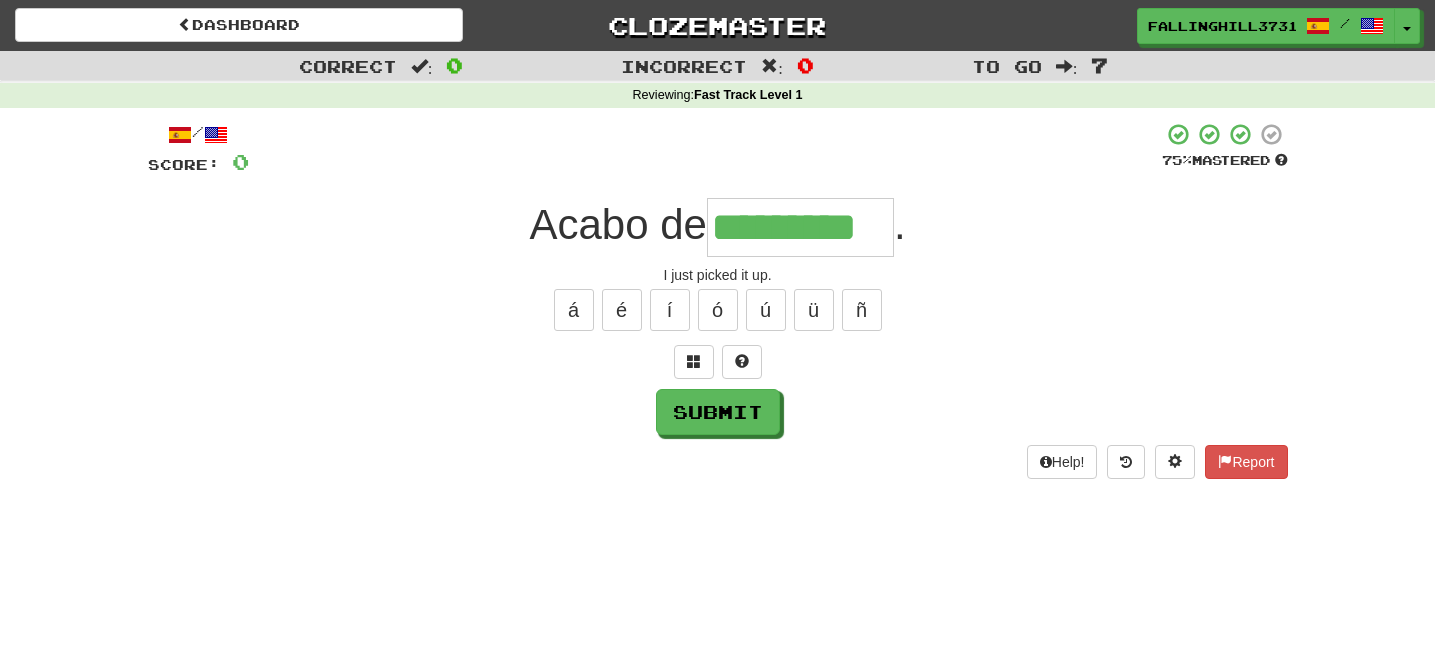 type on "*********" 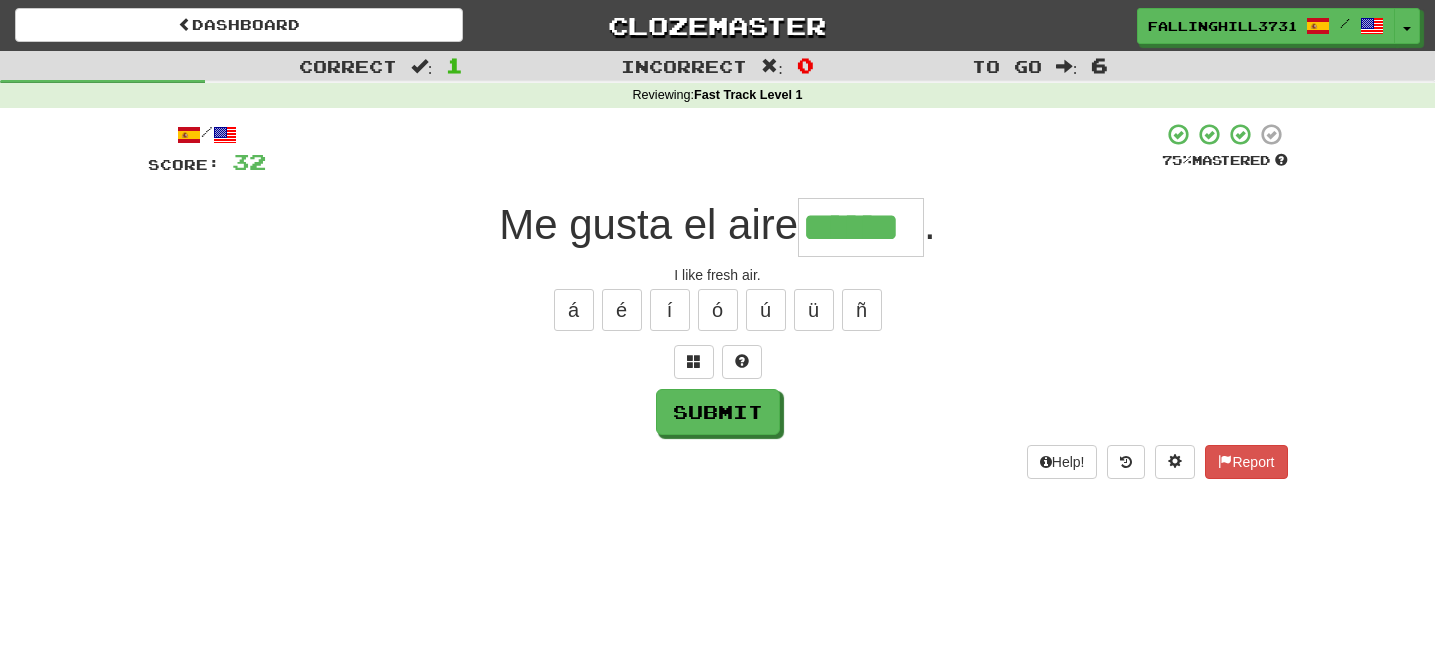 type on "******" 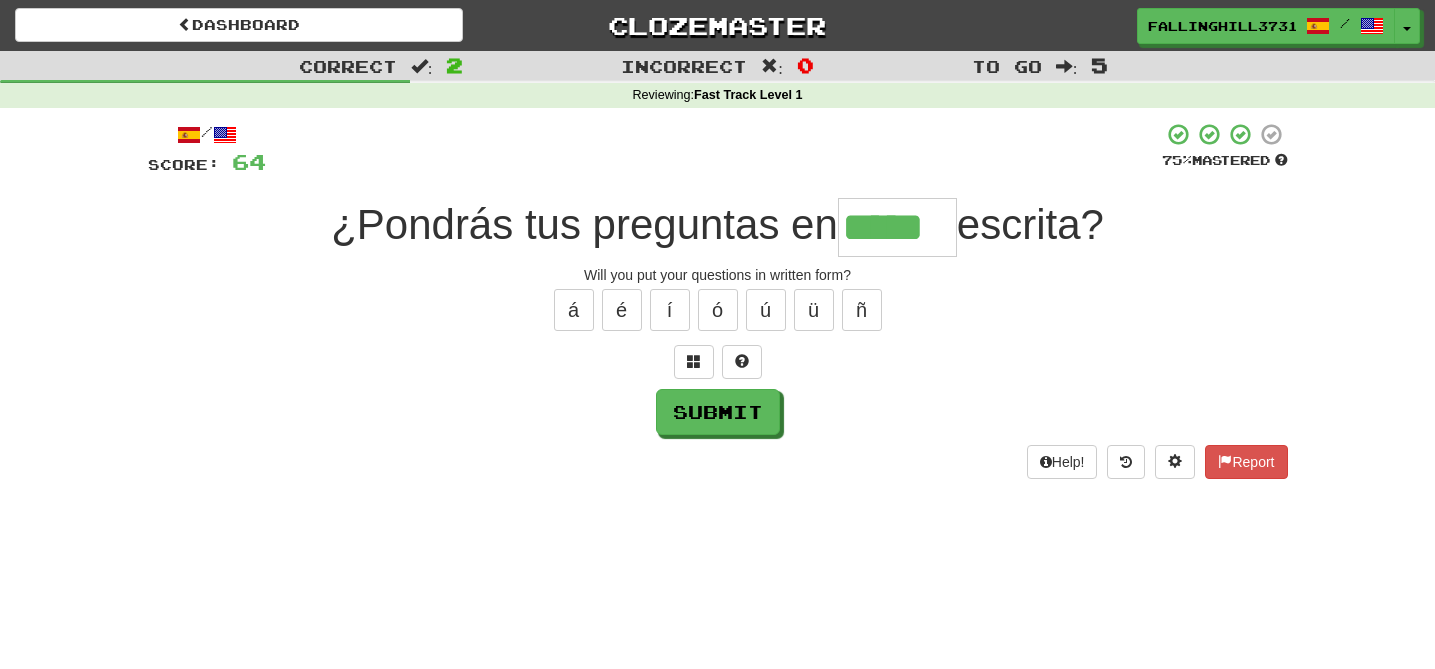 type on "*****" 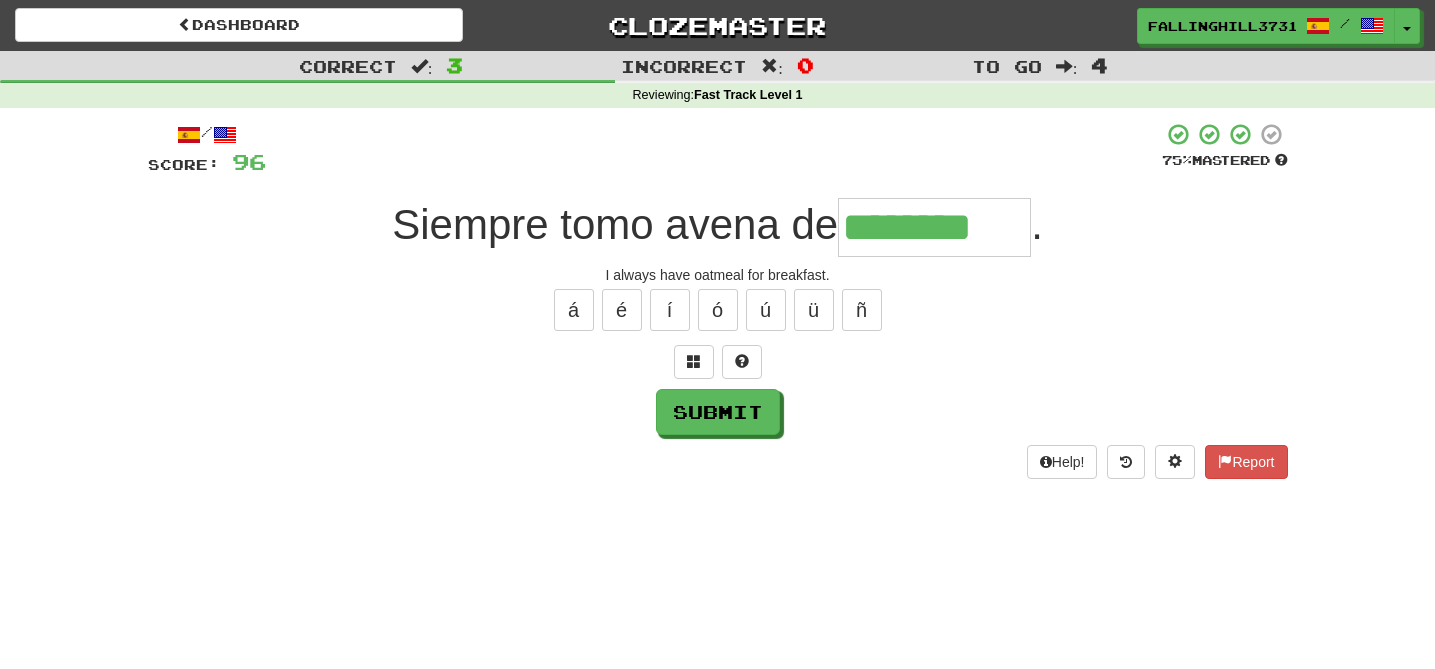 type on "********" 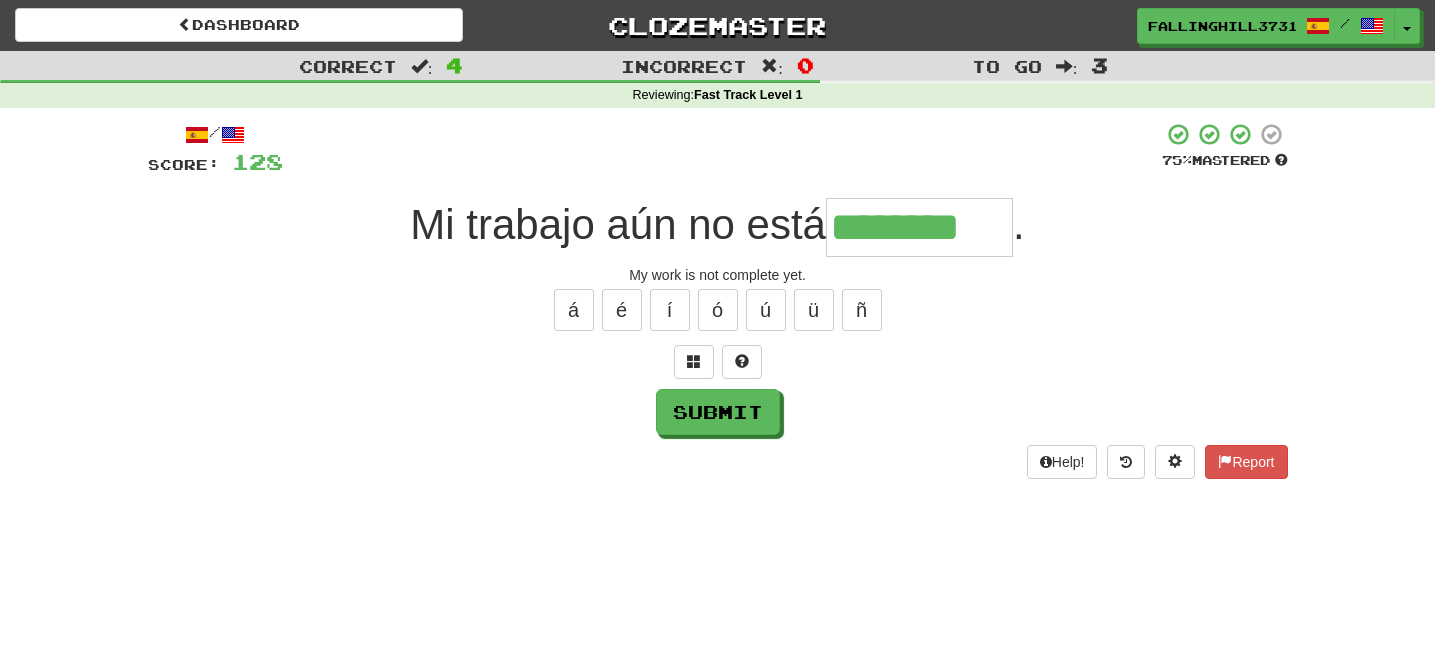 type on "********" 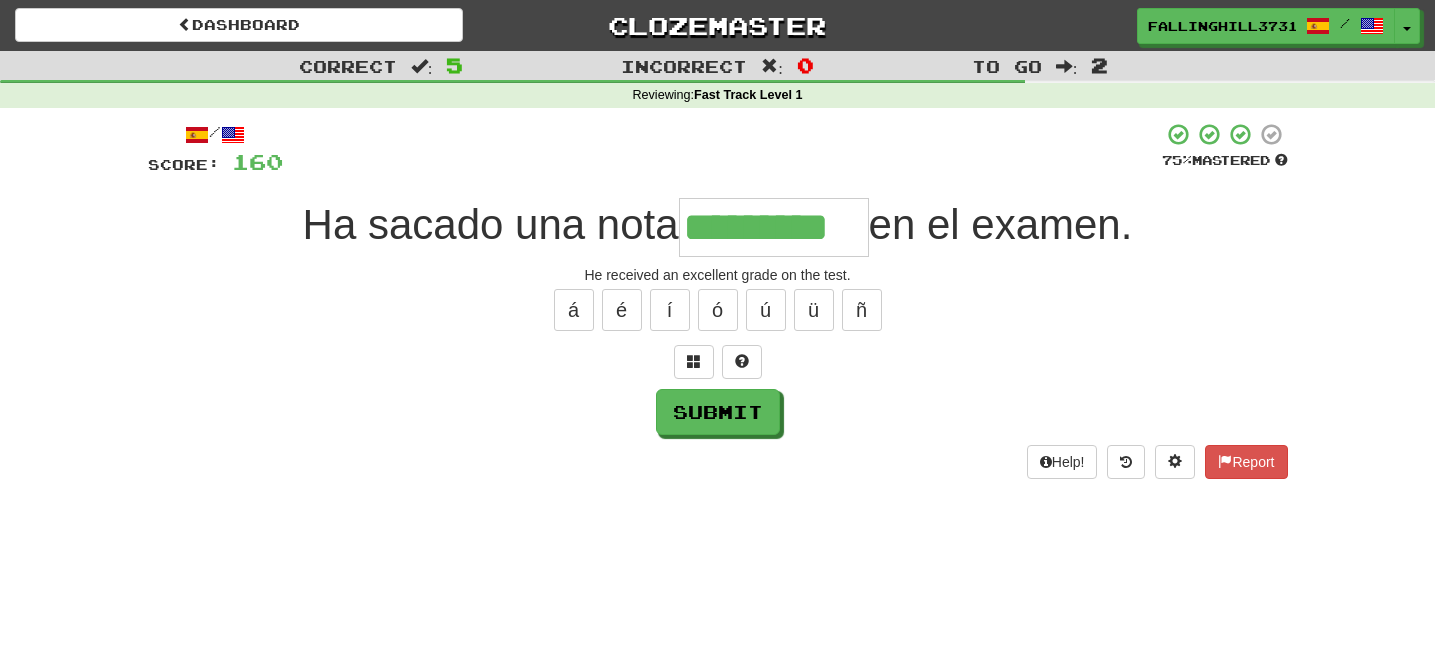 type on "*********" 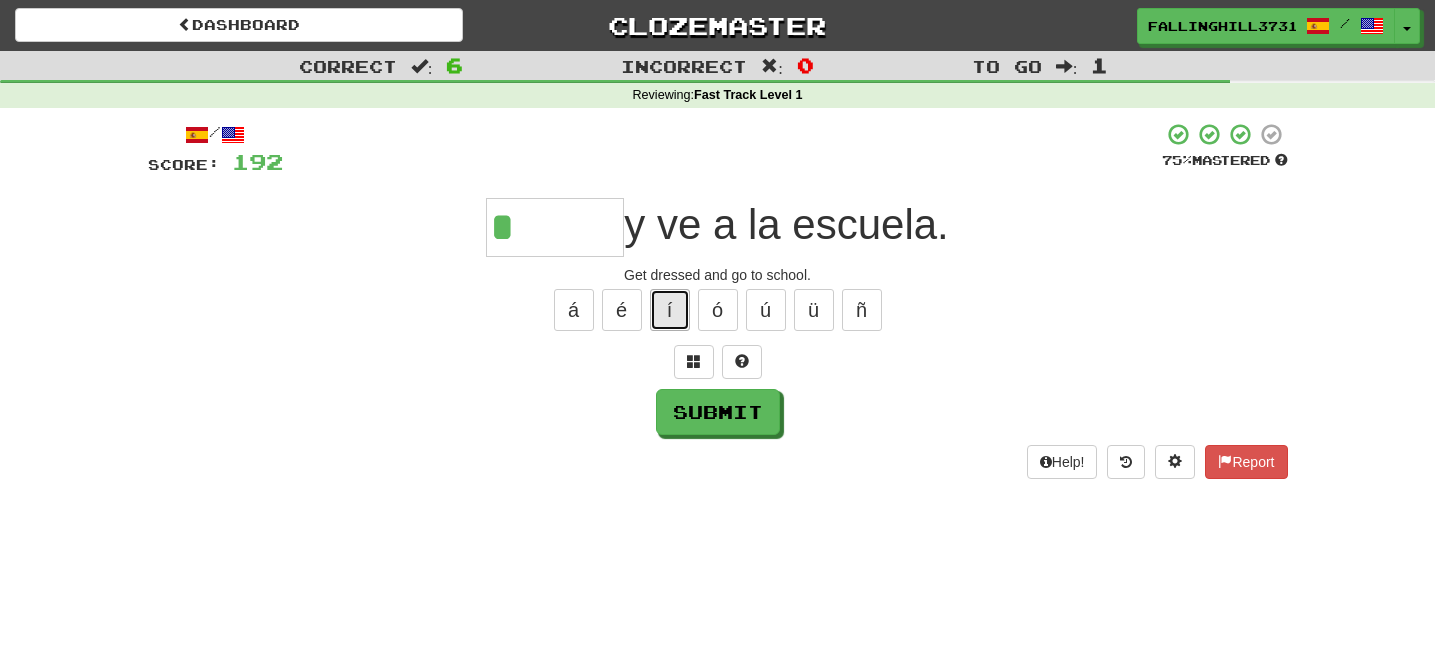 click on "í" at bounding box center (670, 310) 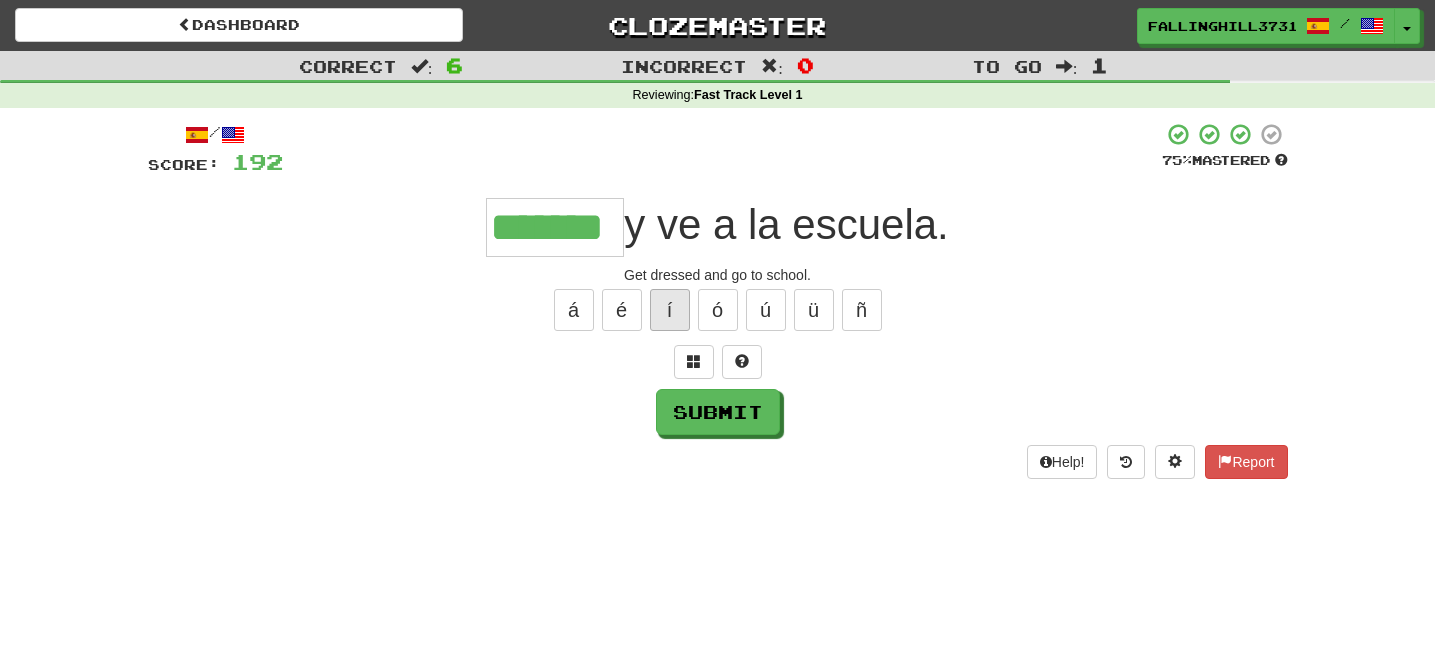 type on "*******" 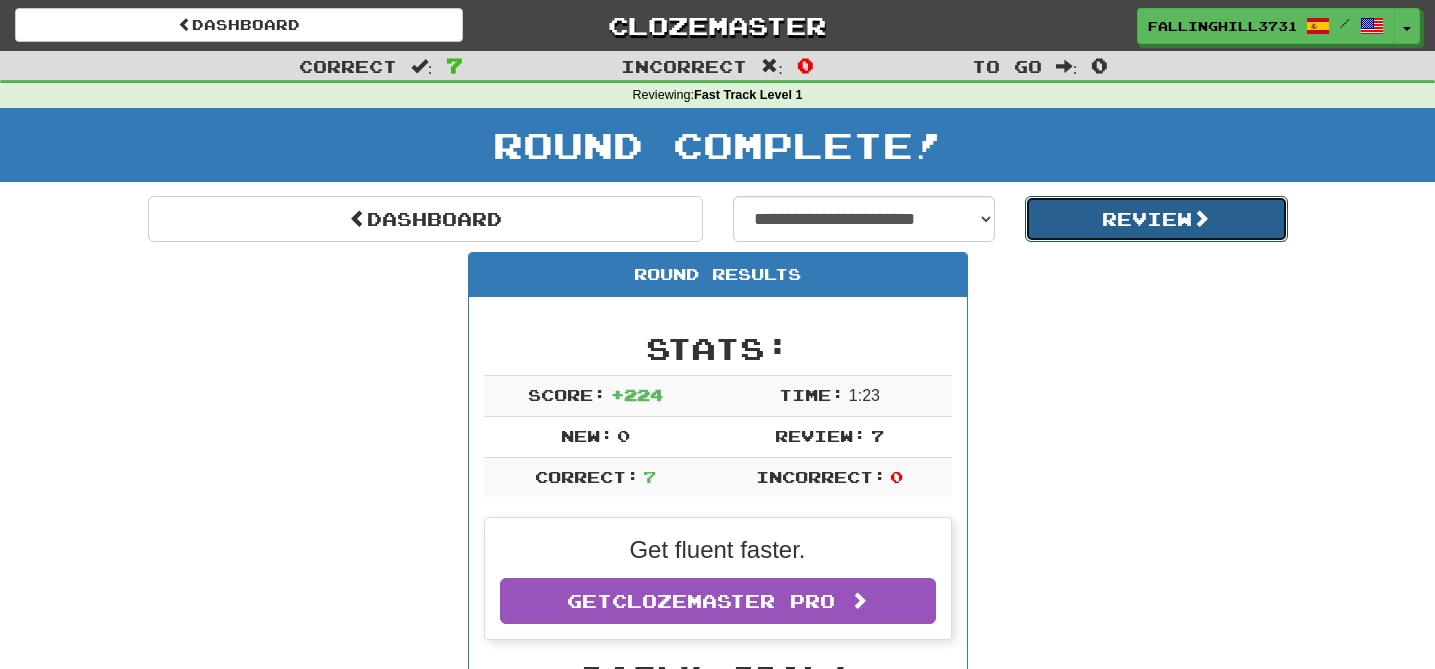 click on "Review" at bounding box center [1156, 219] 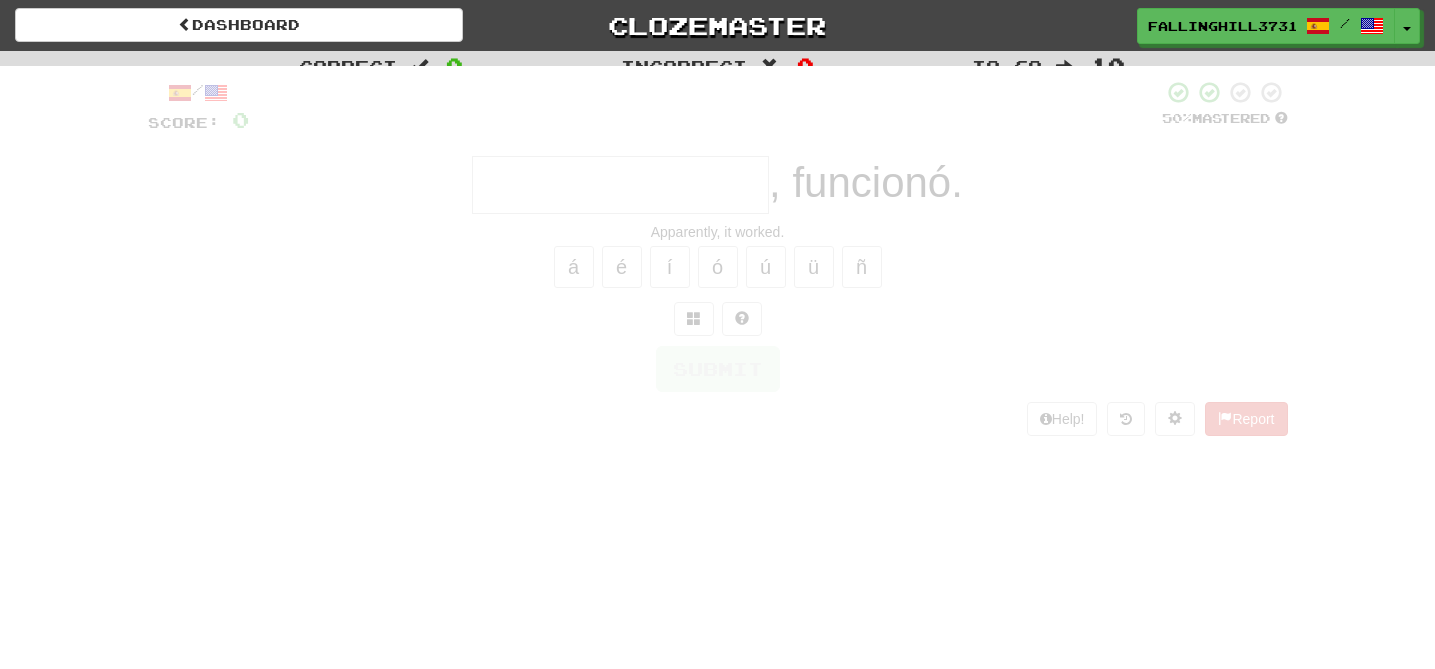 scroll, scrollTop: 0, scrollLeft: 0, axis: both 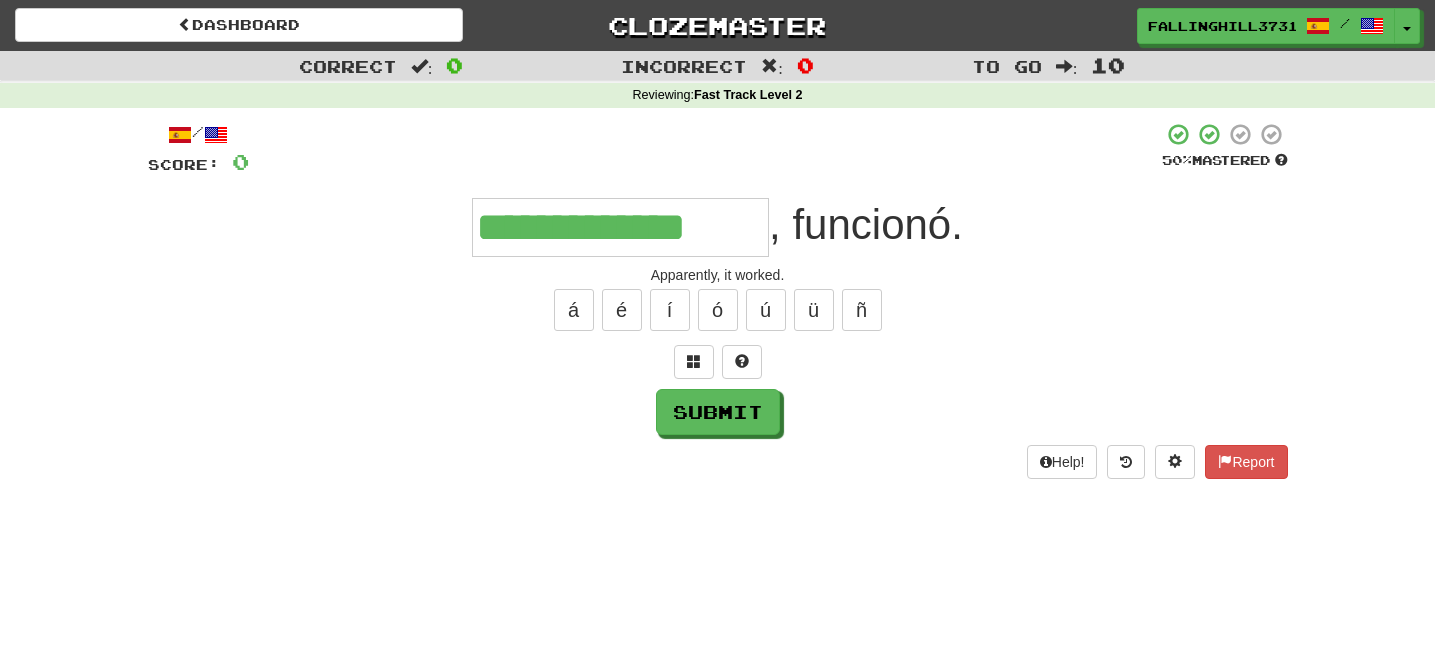 type on "**********" 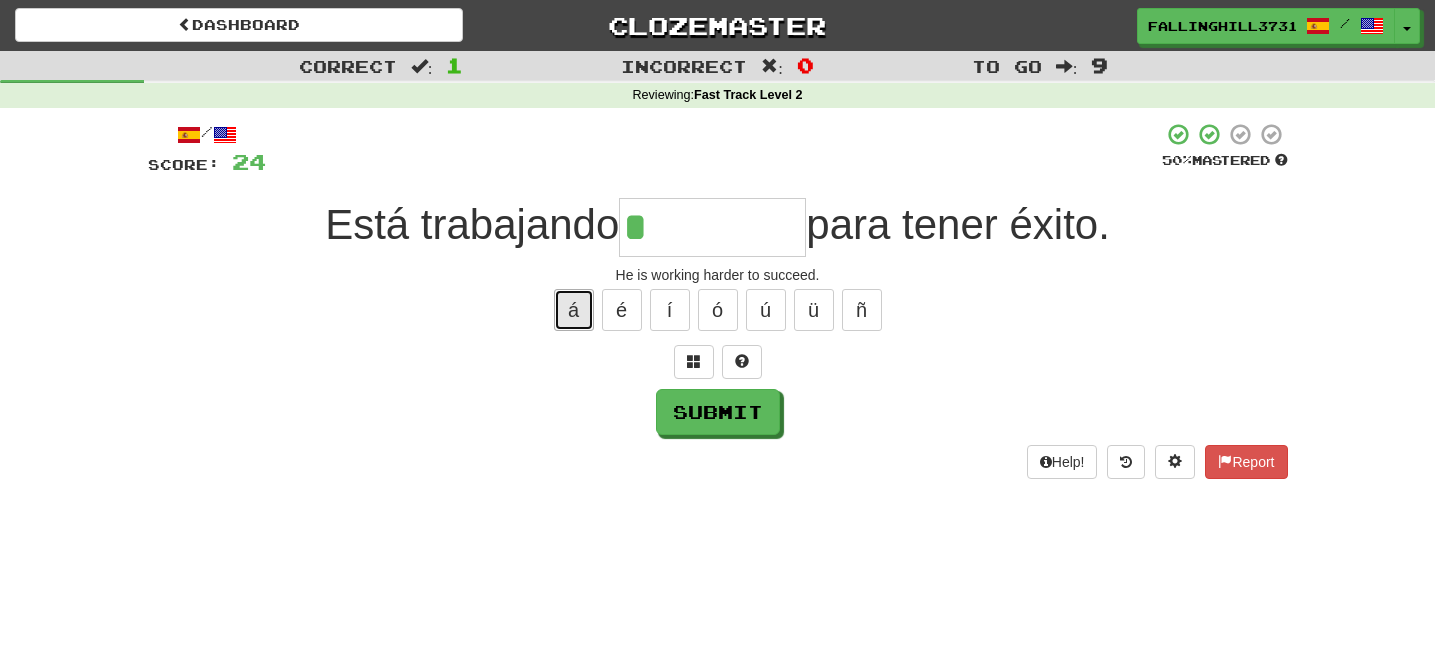 click on "á" at bounding box center [574, 310] 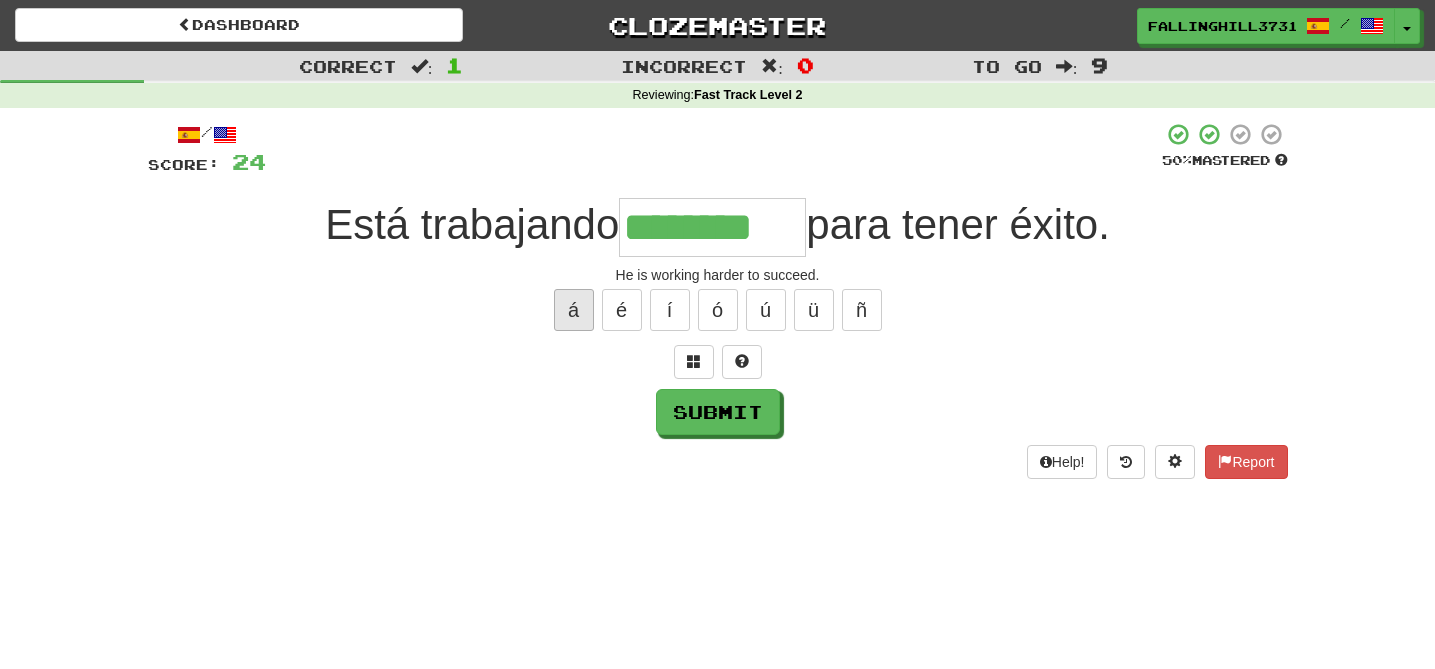 type on "********" 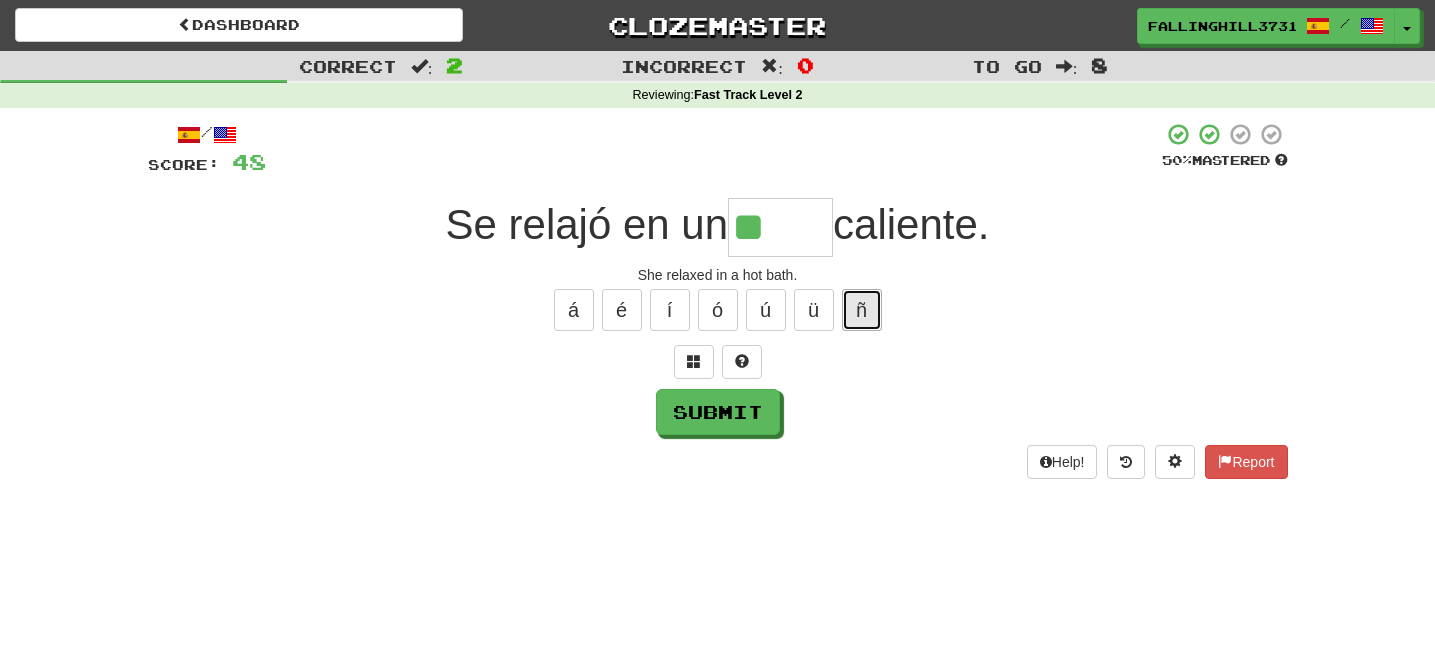 click on "ñ" at bounding box center [862, 310] 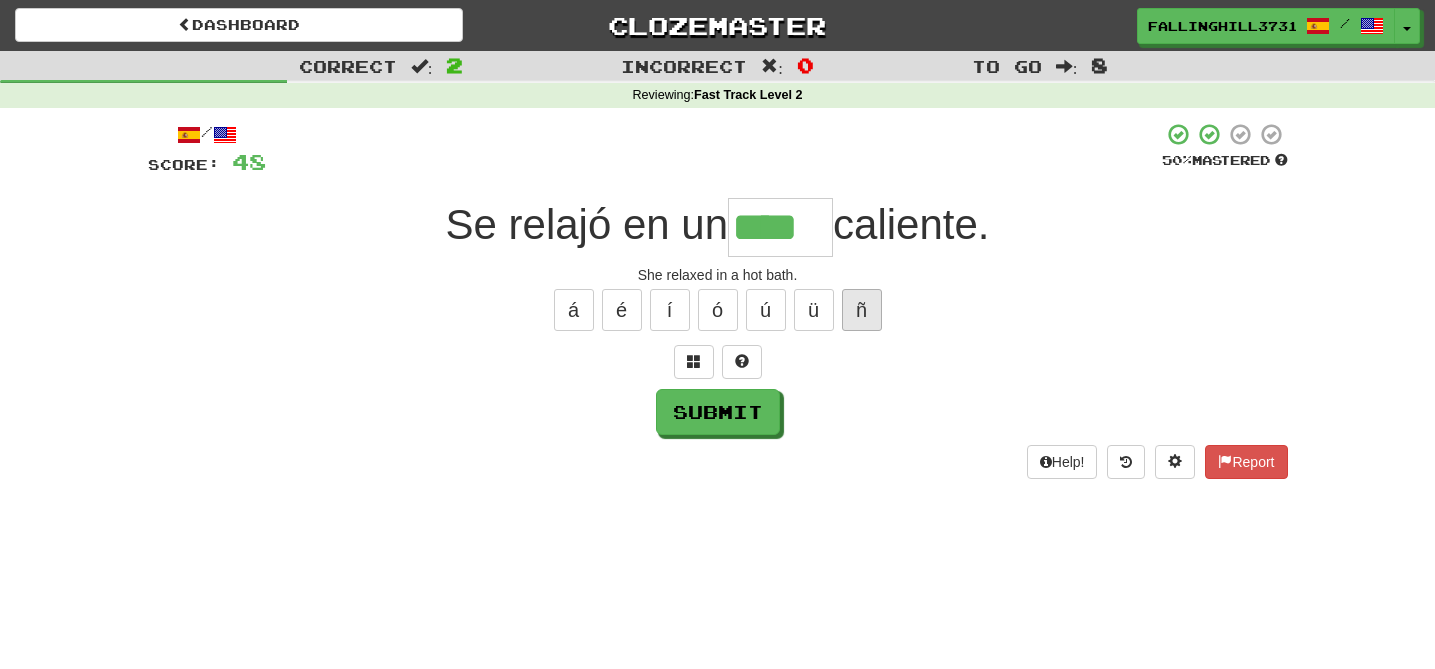 type on "****" 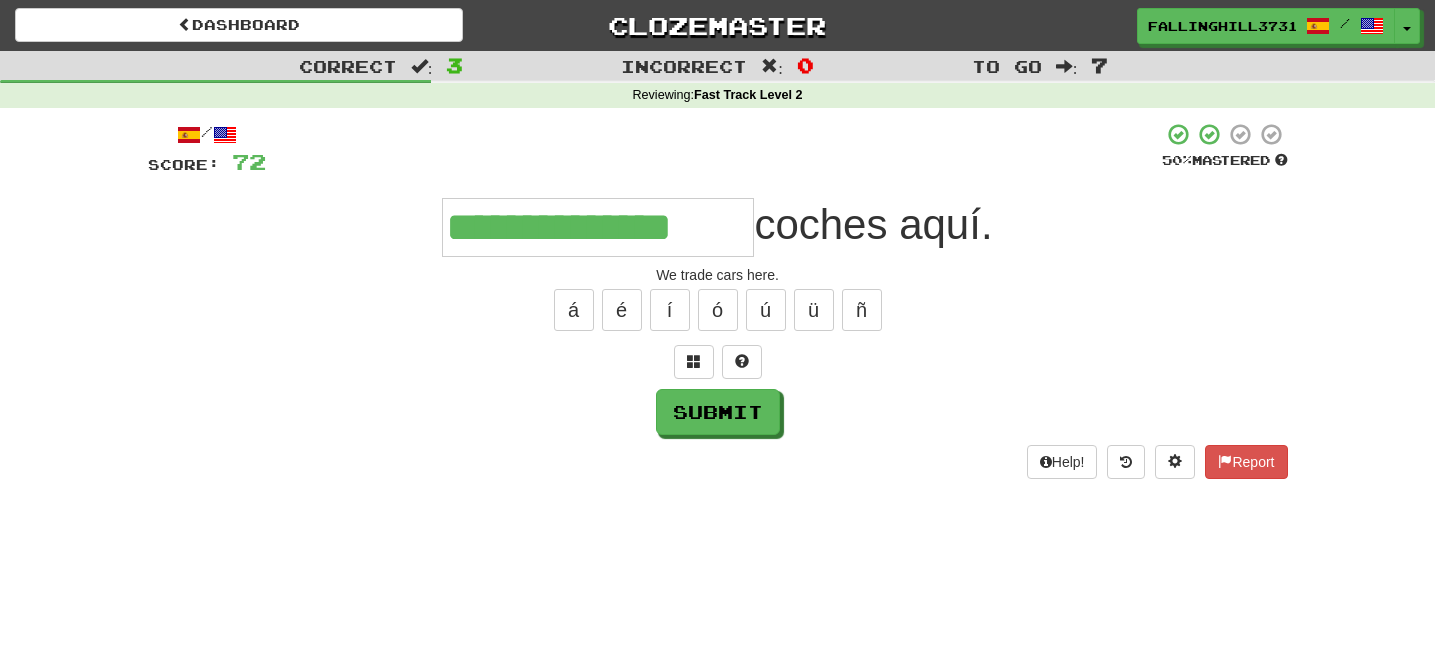 type on "**********" 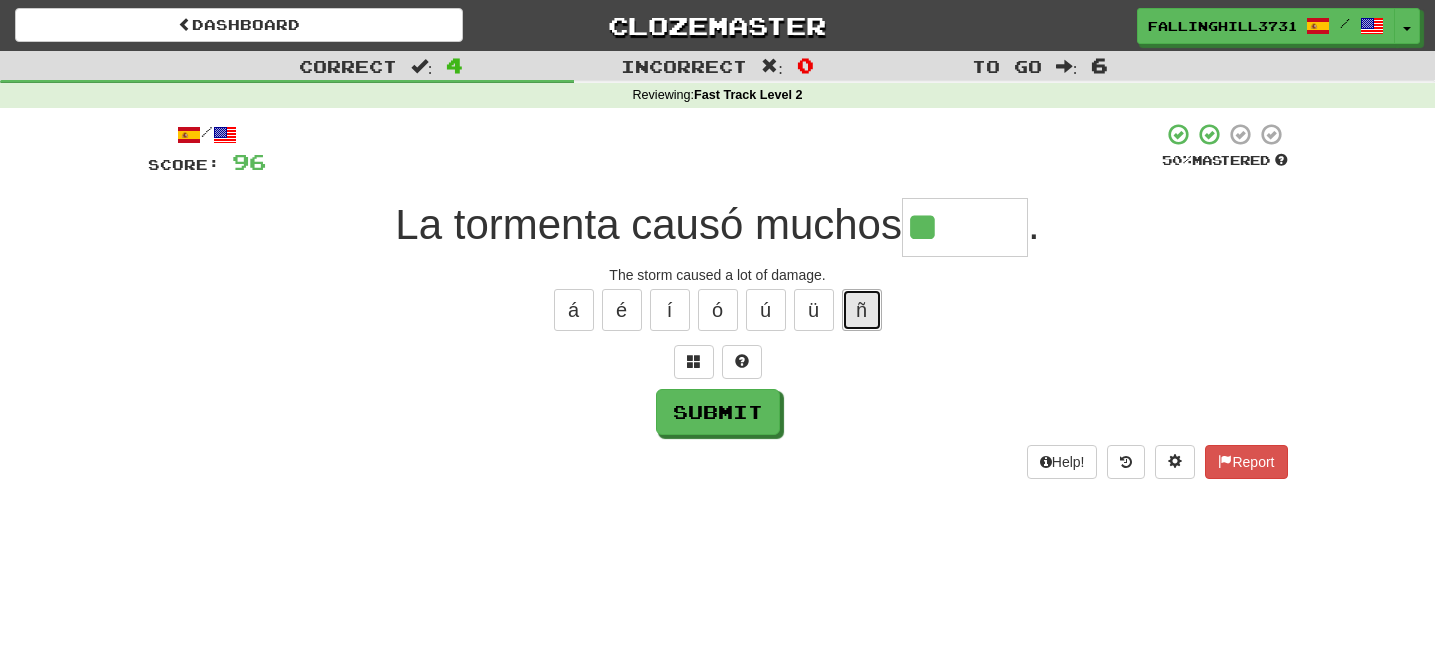 click on "ñ" at bounding box center (862, 310) 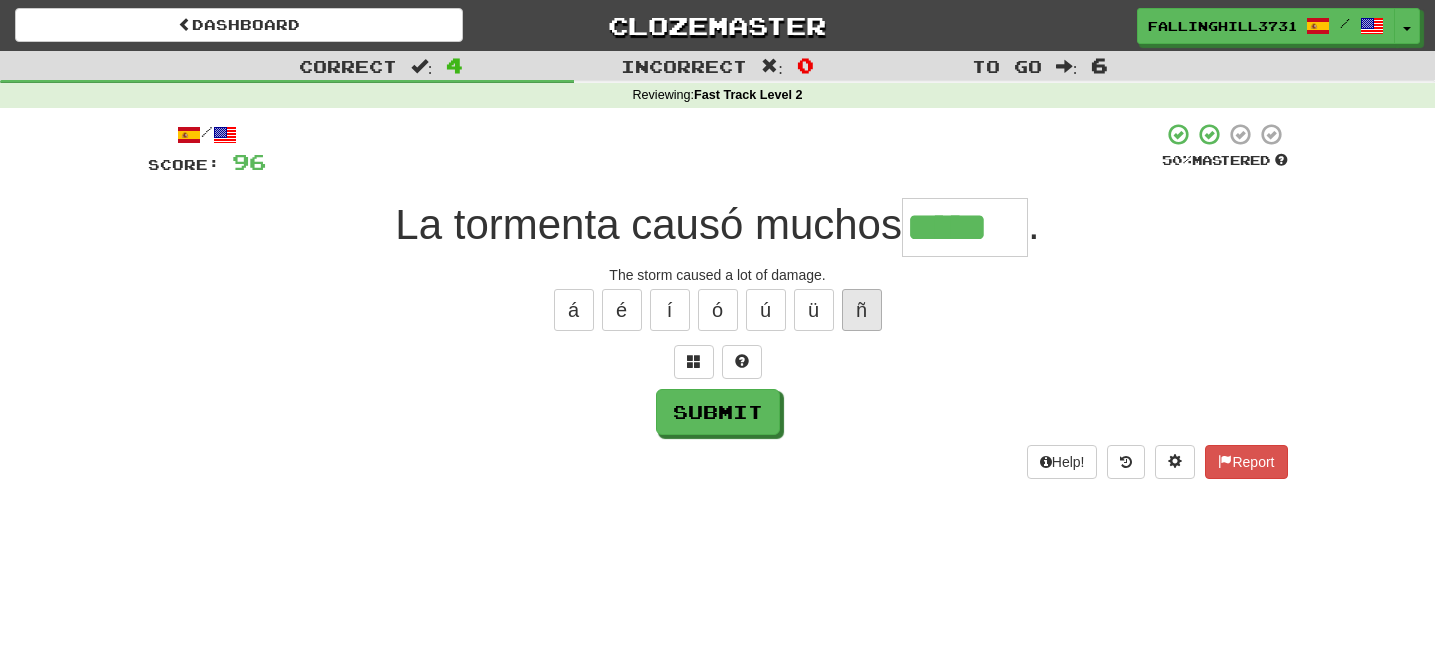 type on "*****" 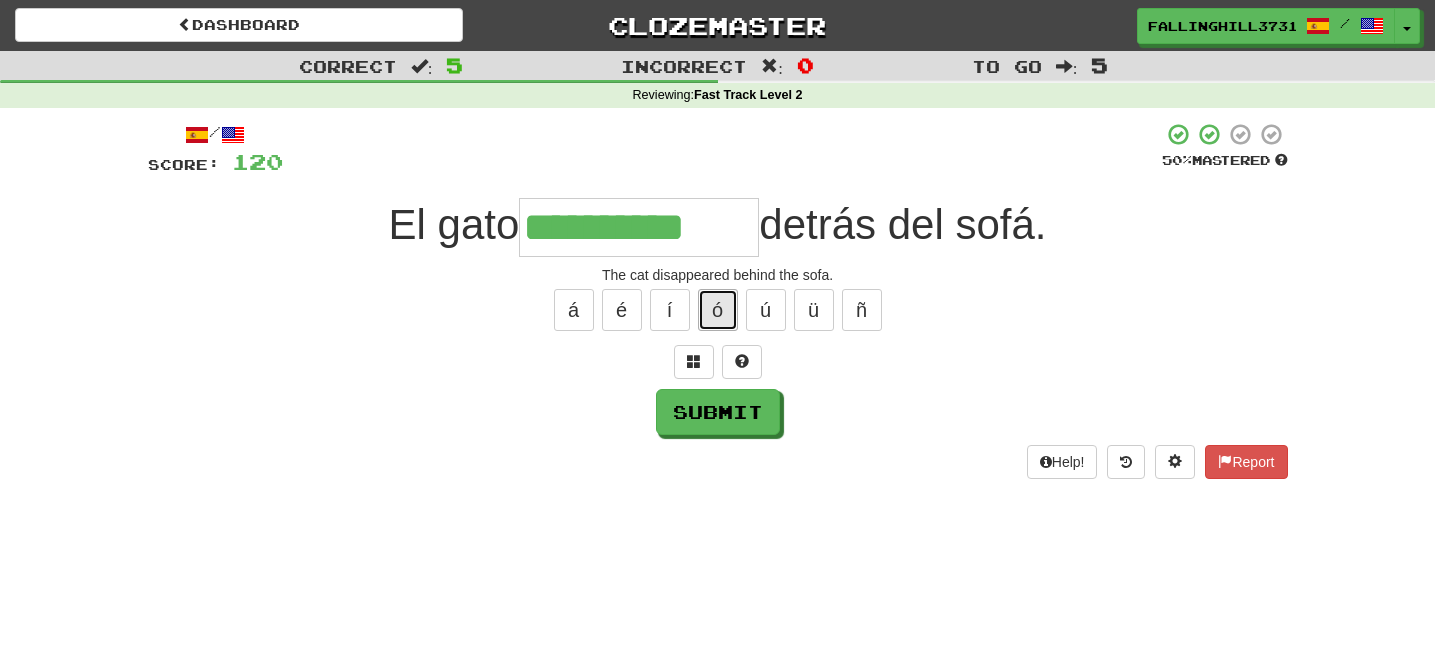 click on "ó" at bounding box center [718, 310] 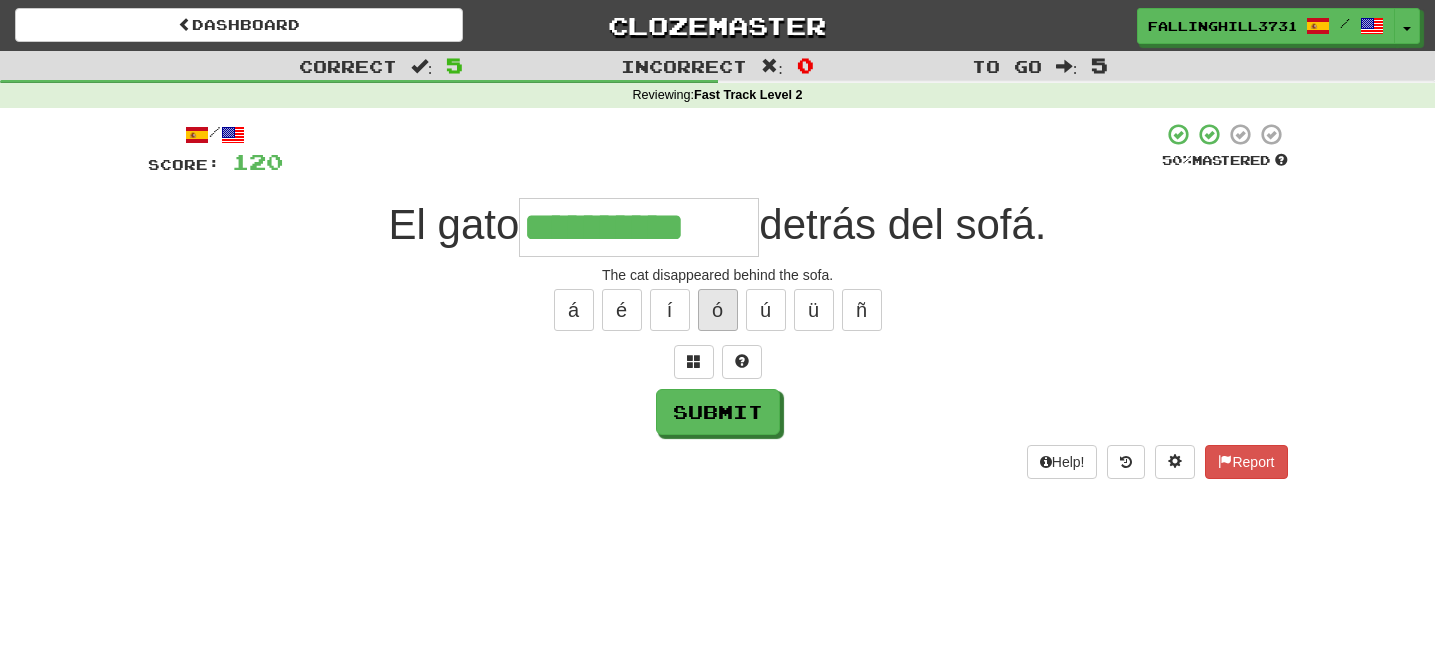 type on "**********" 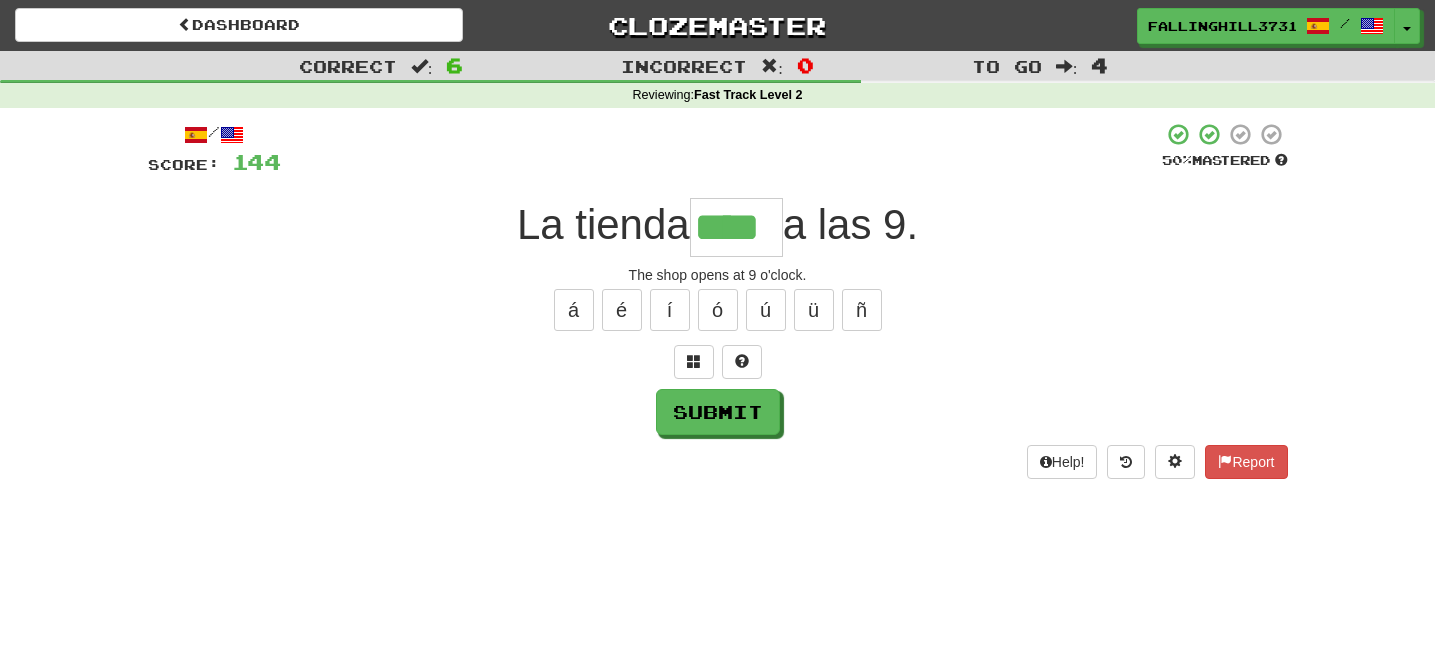 type on "****" 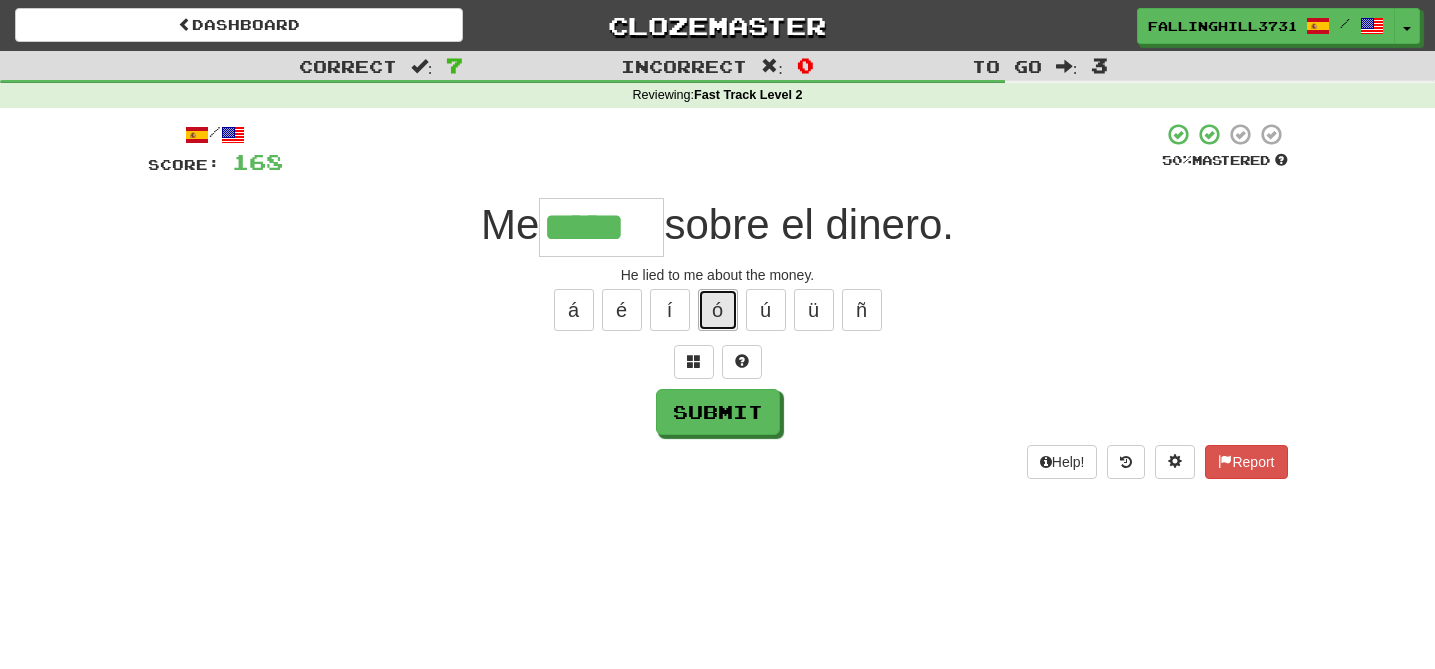 click on "ó" at bounding box center (718, 310) 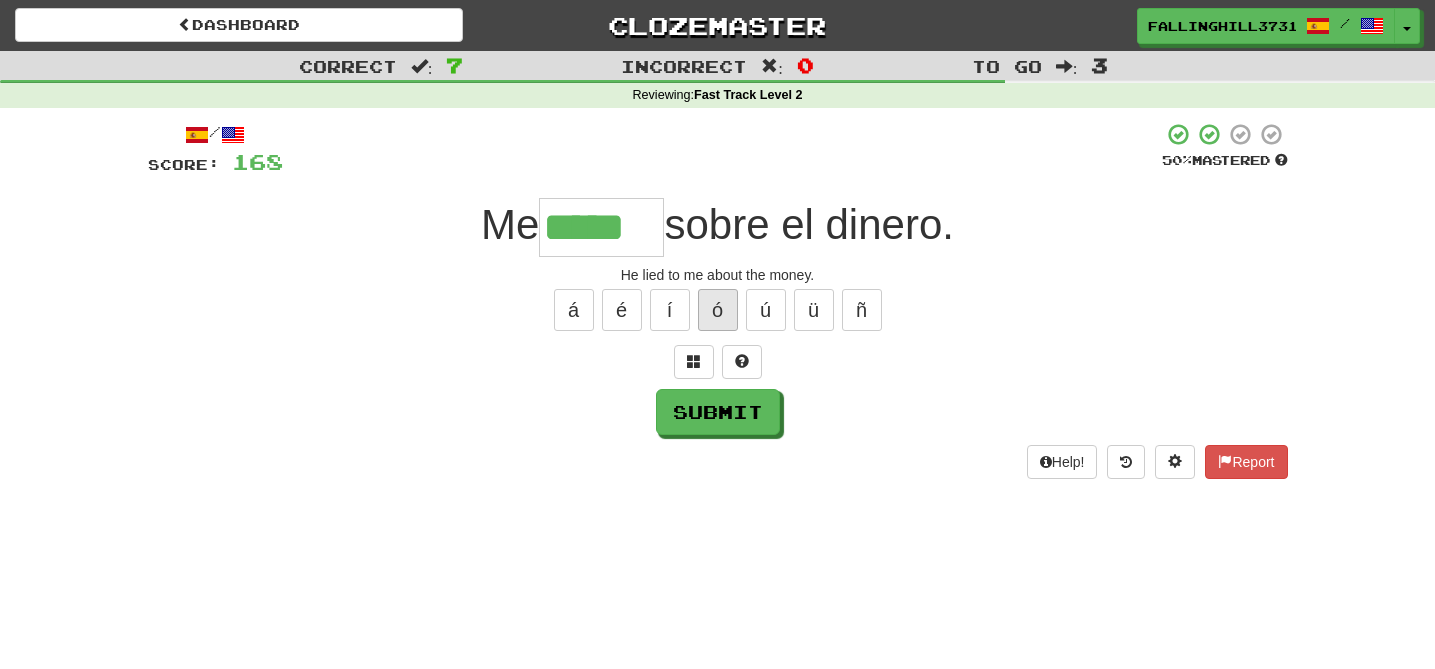 type on "******" 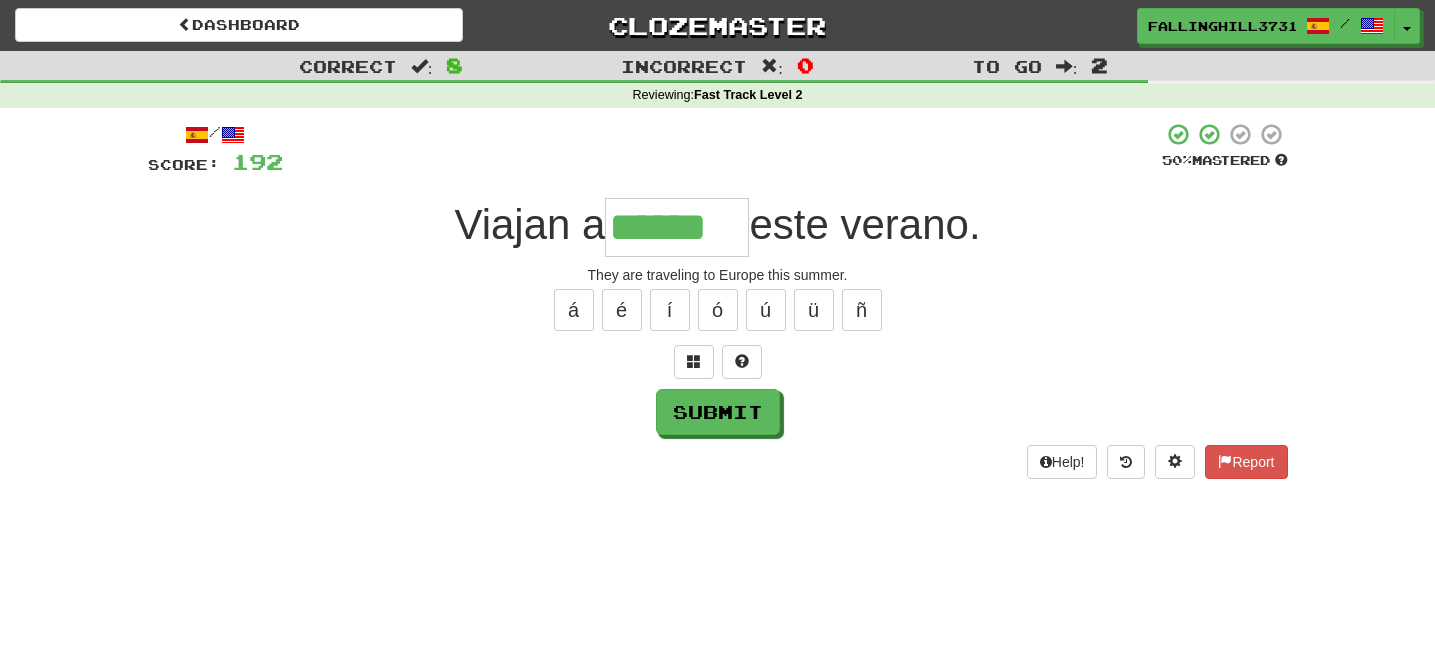 type on "******" 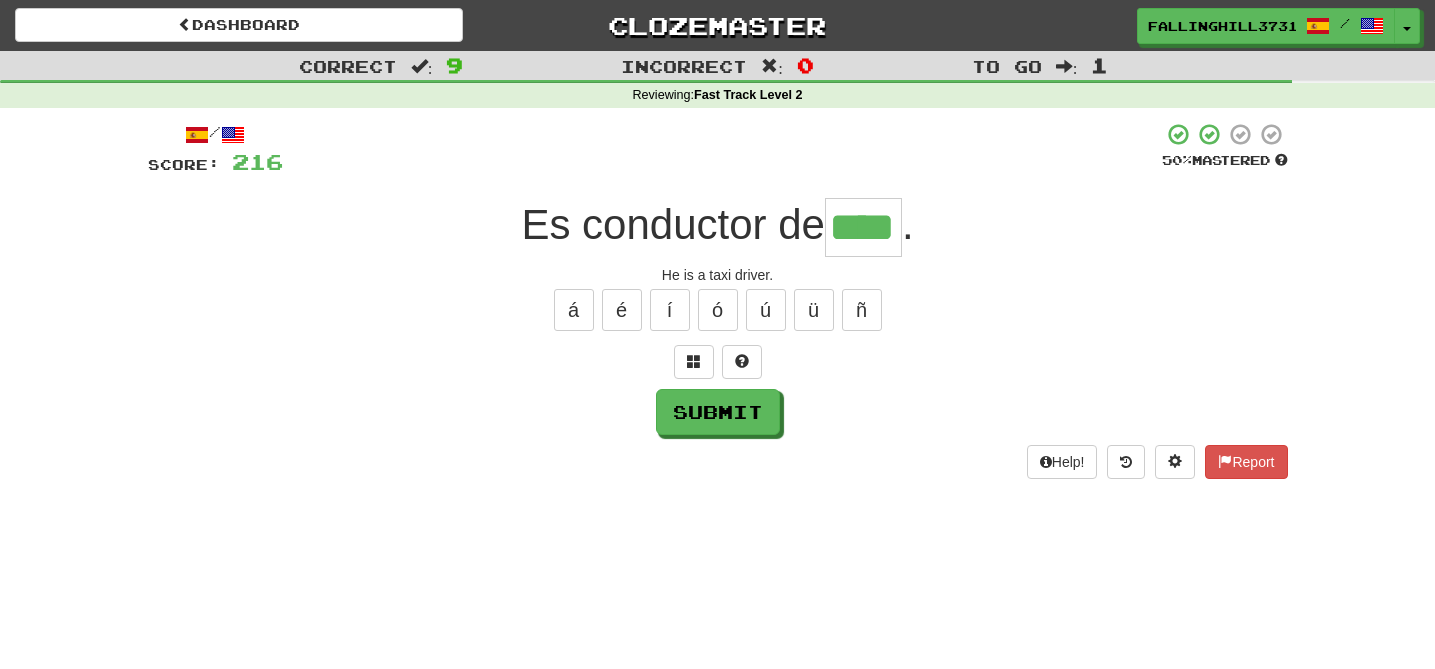 type on "****" 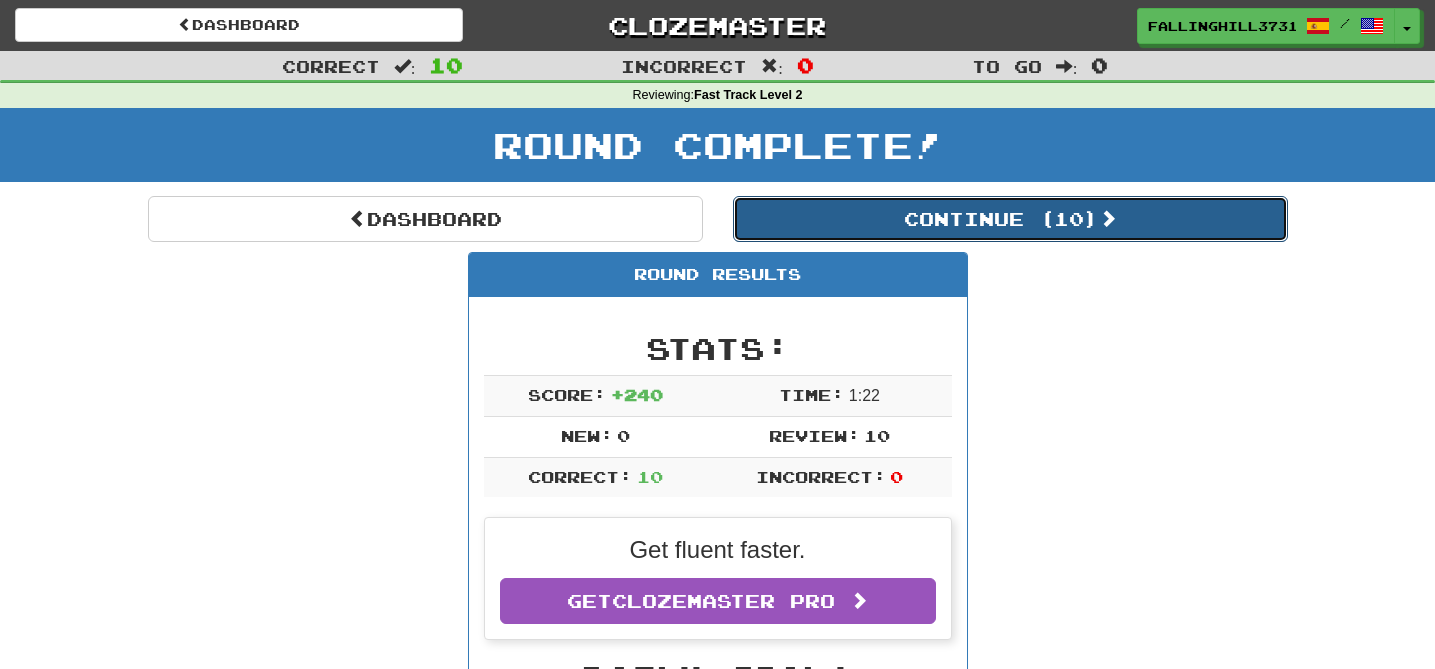click on "Continue ( 10 )" at bounding box center [1010, 219] 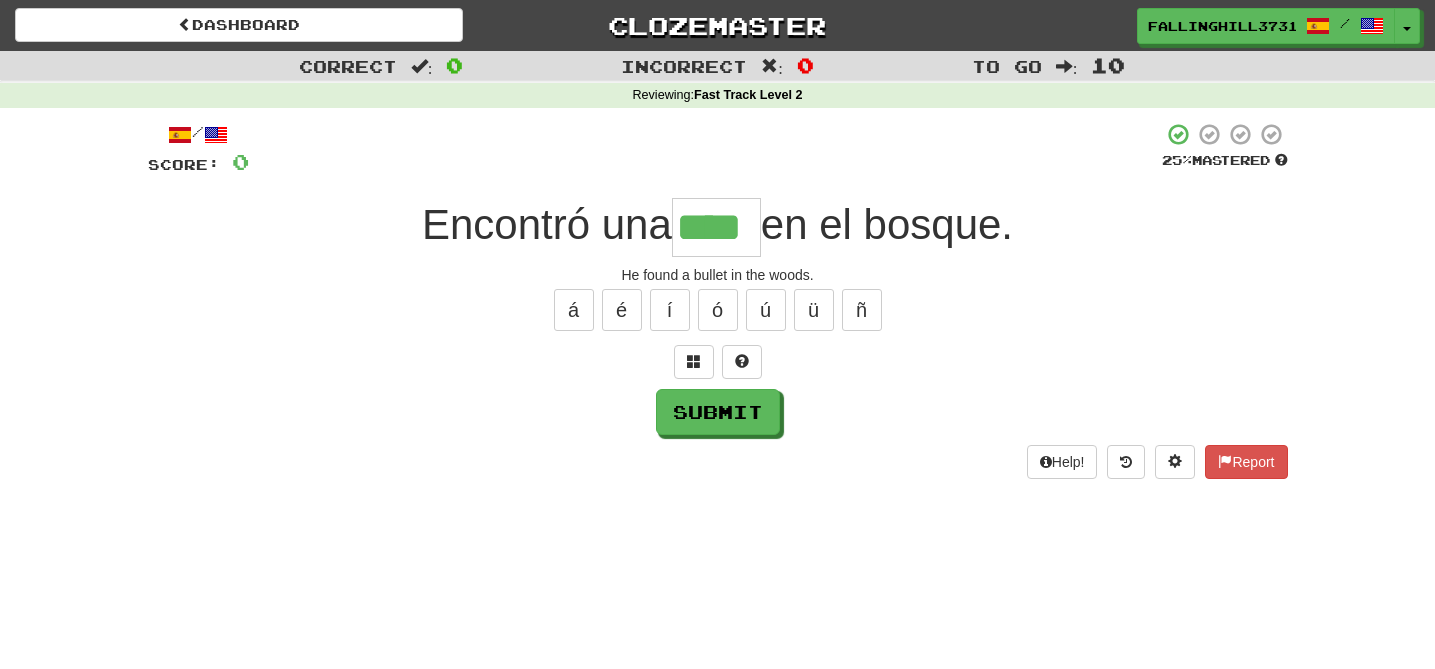 type on "****" 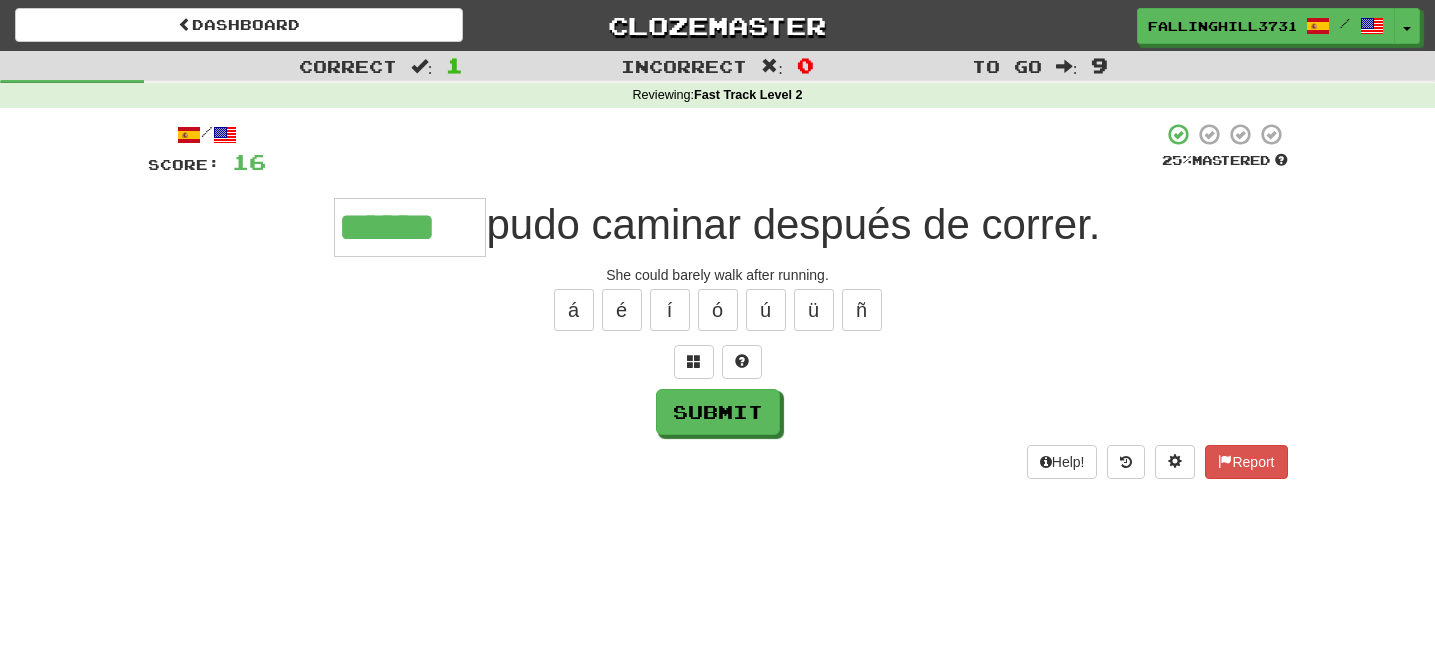type on "******" 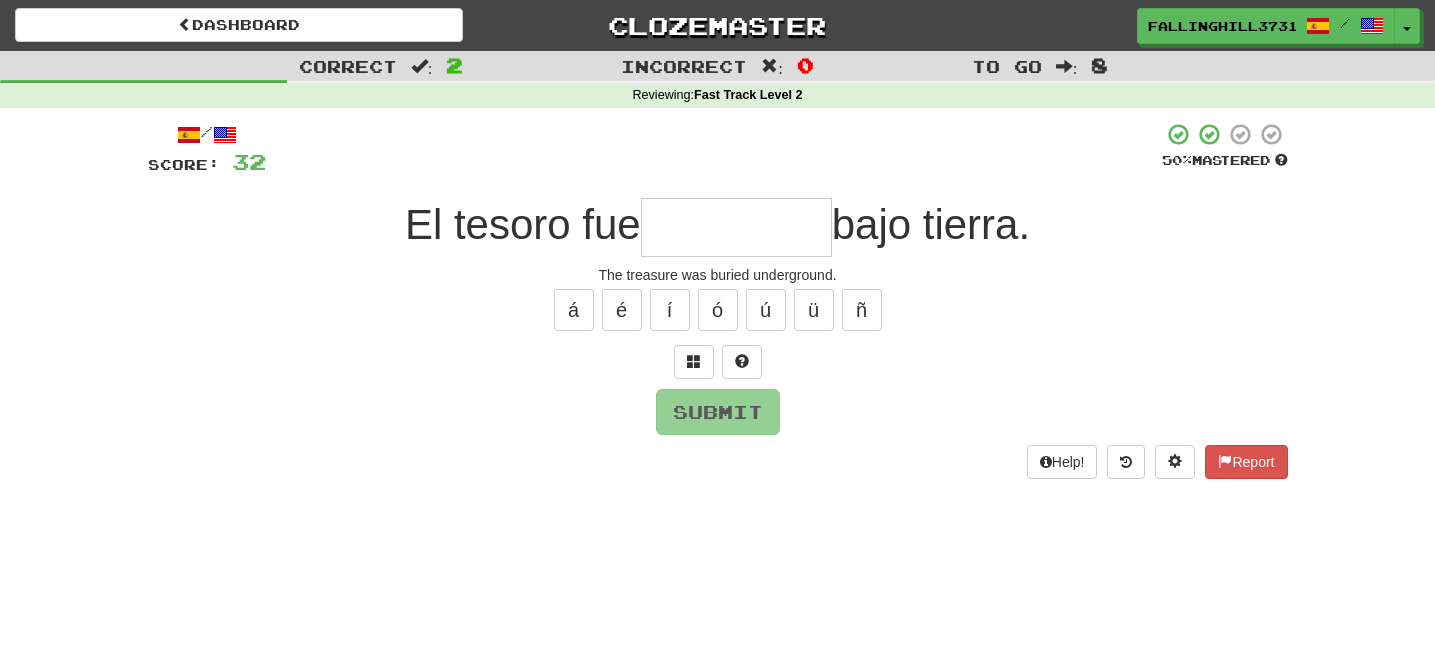 type on "*" 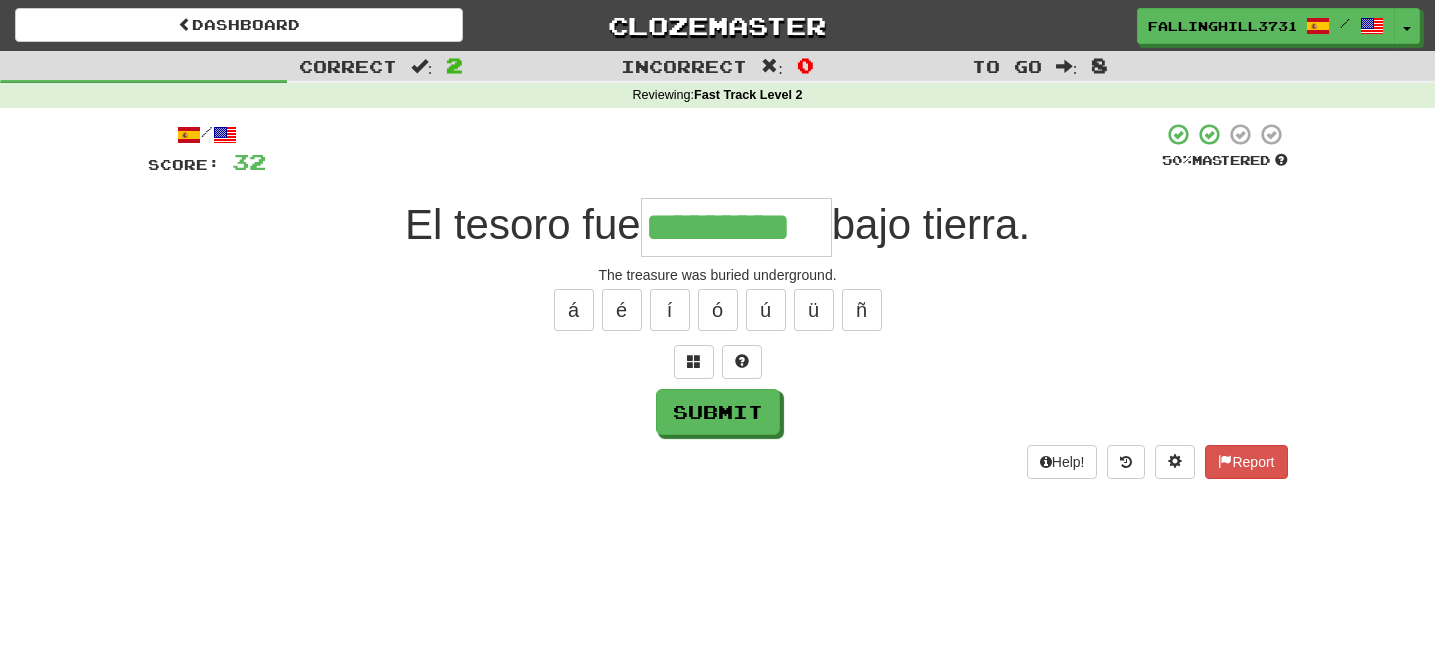 type on "*********" 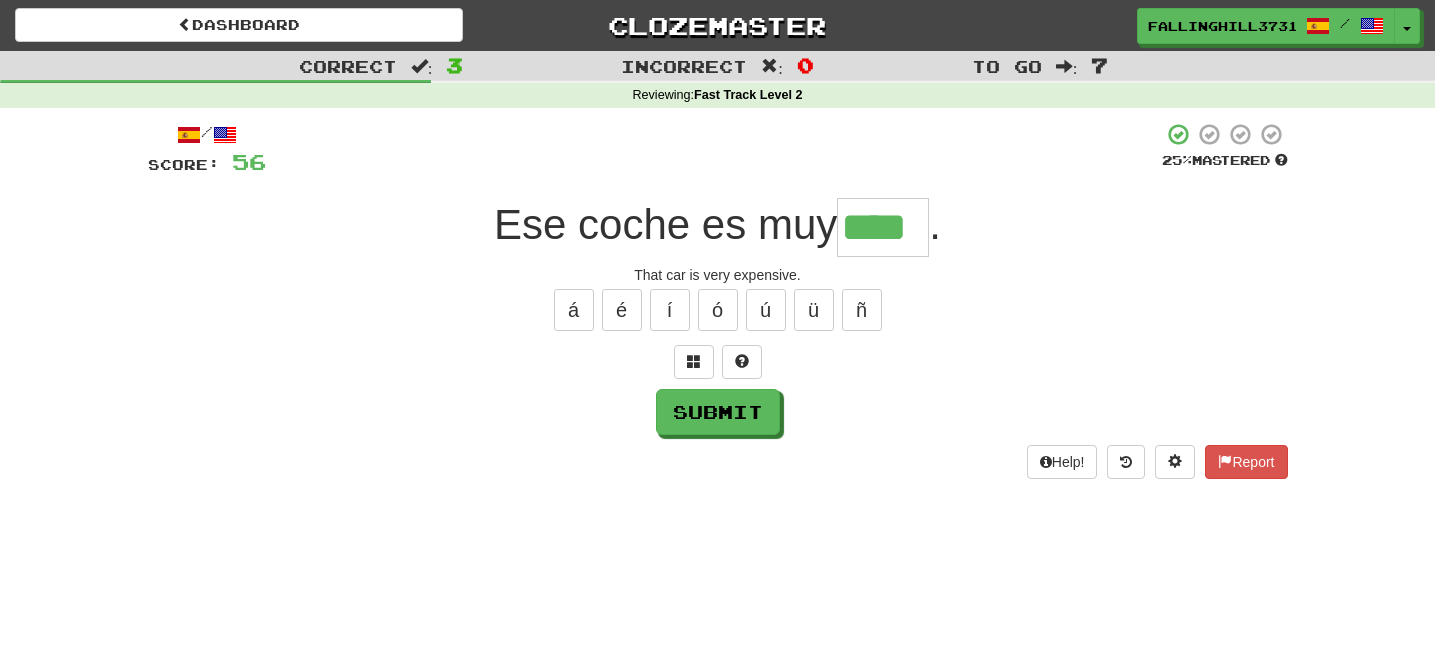 type on "****" 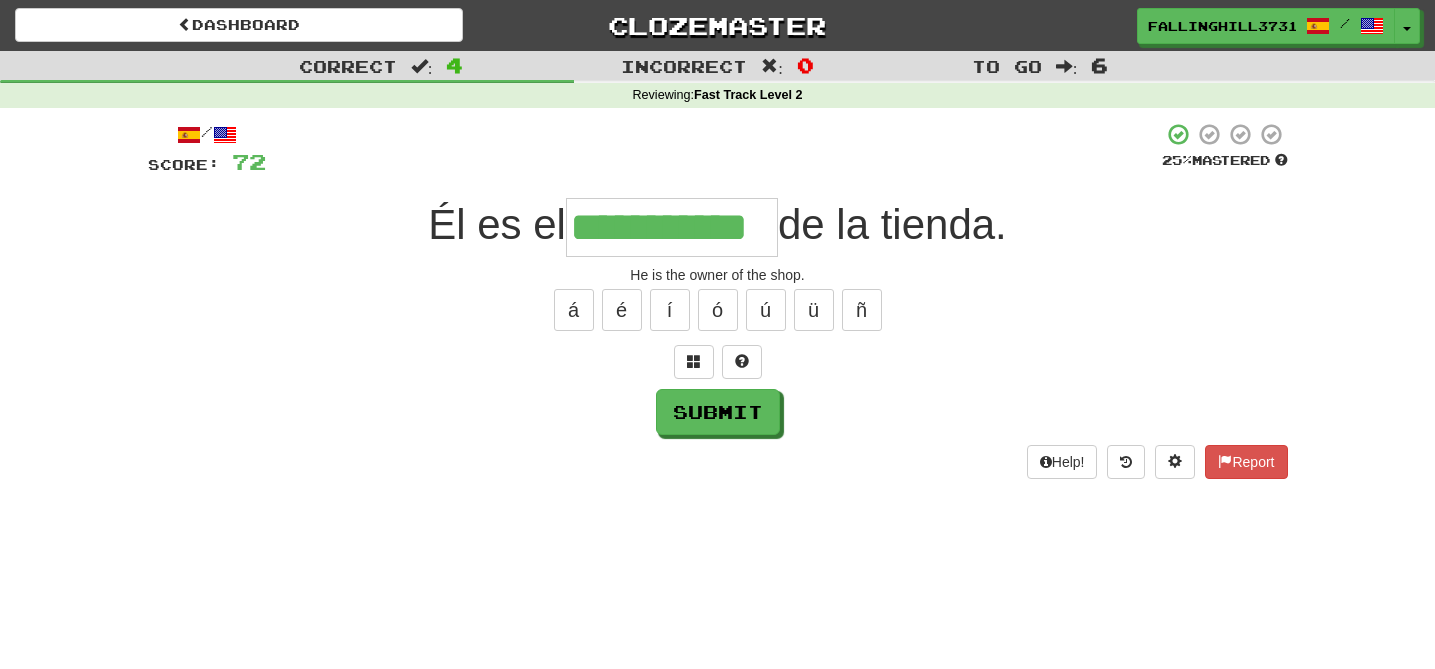type on "**********" 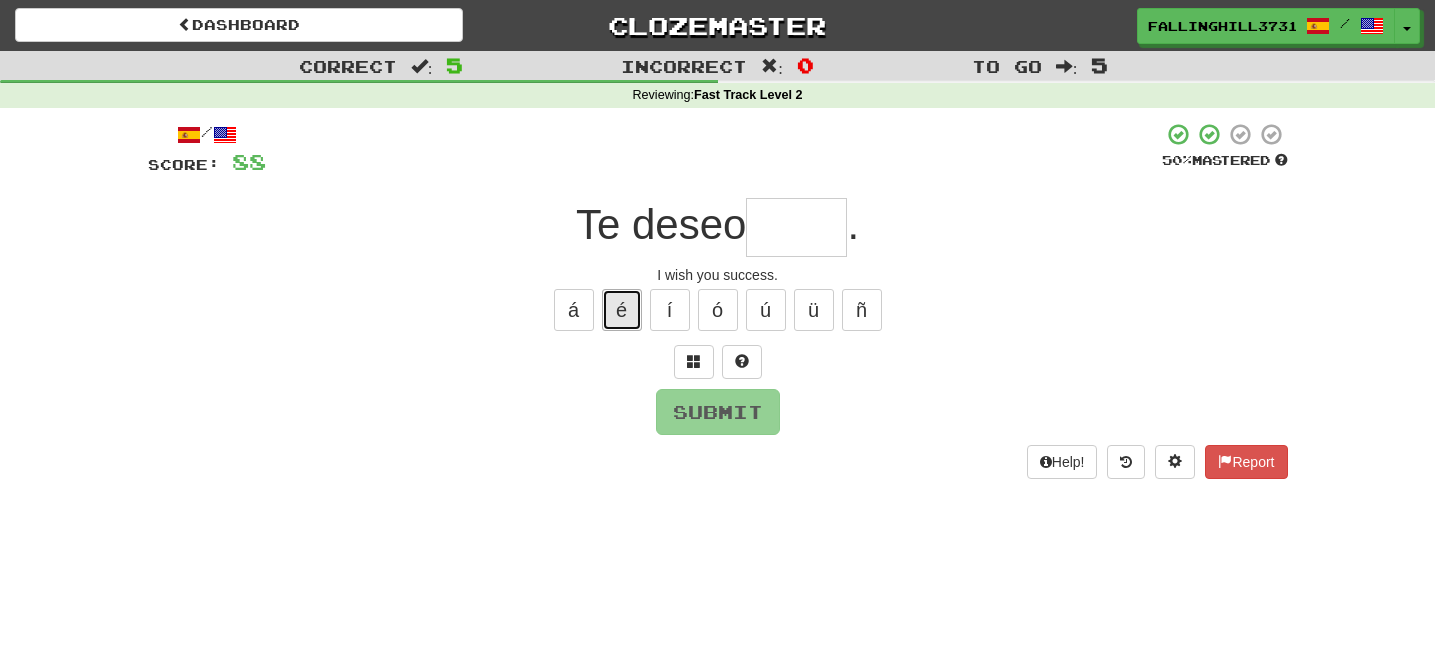 click on "é" at bounding box center [622, 310] 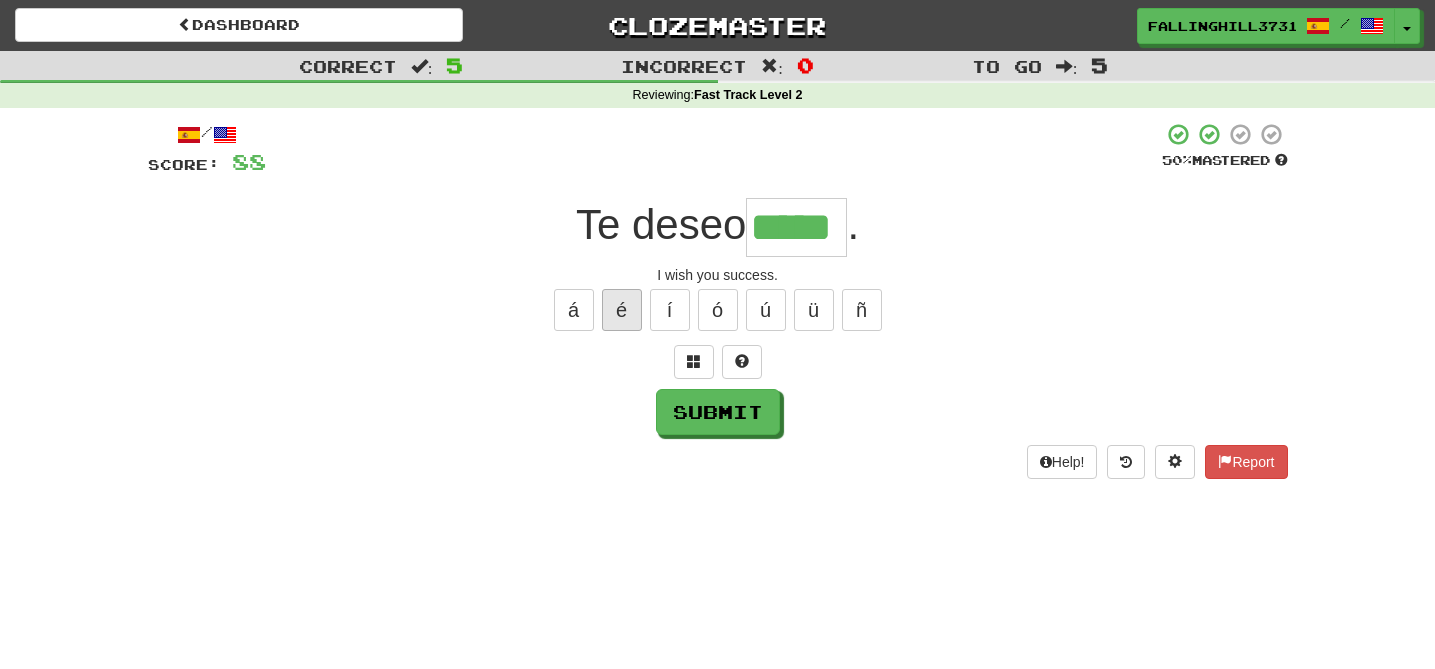 type on "*****" 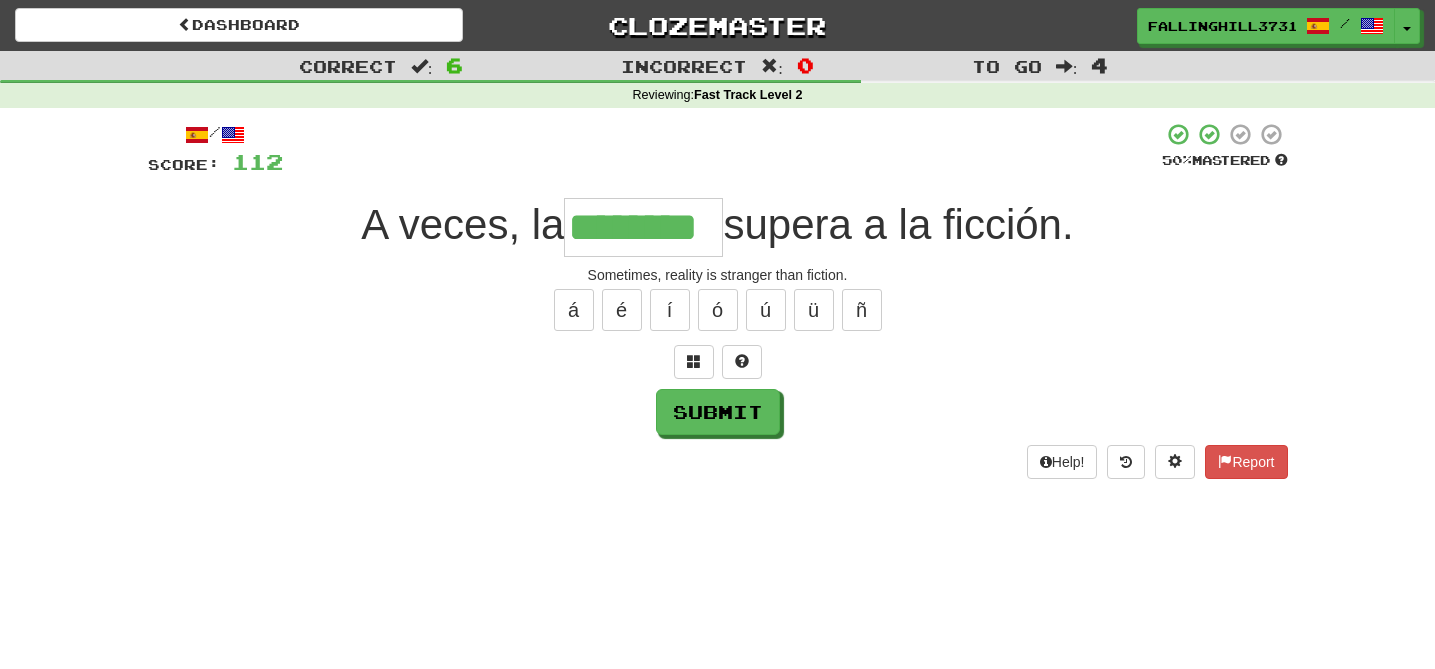 type on "********" 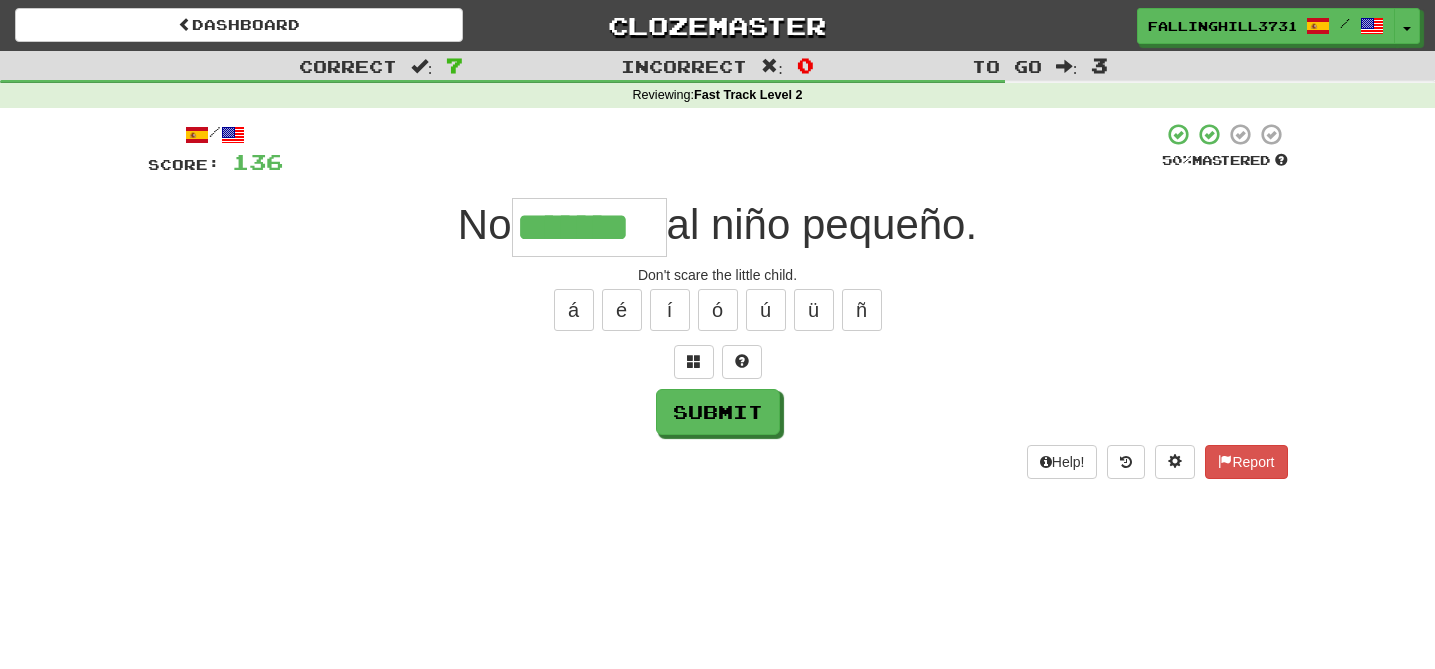 type on "*******" 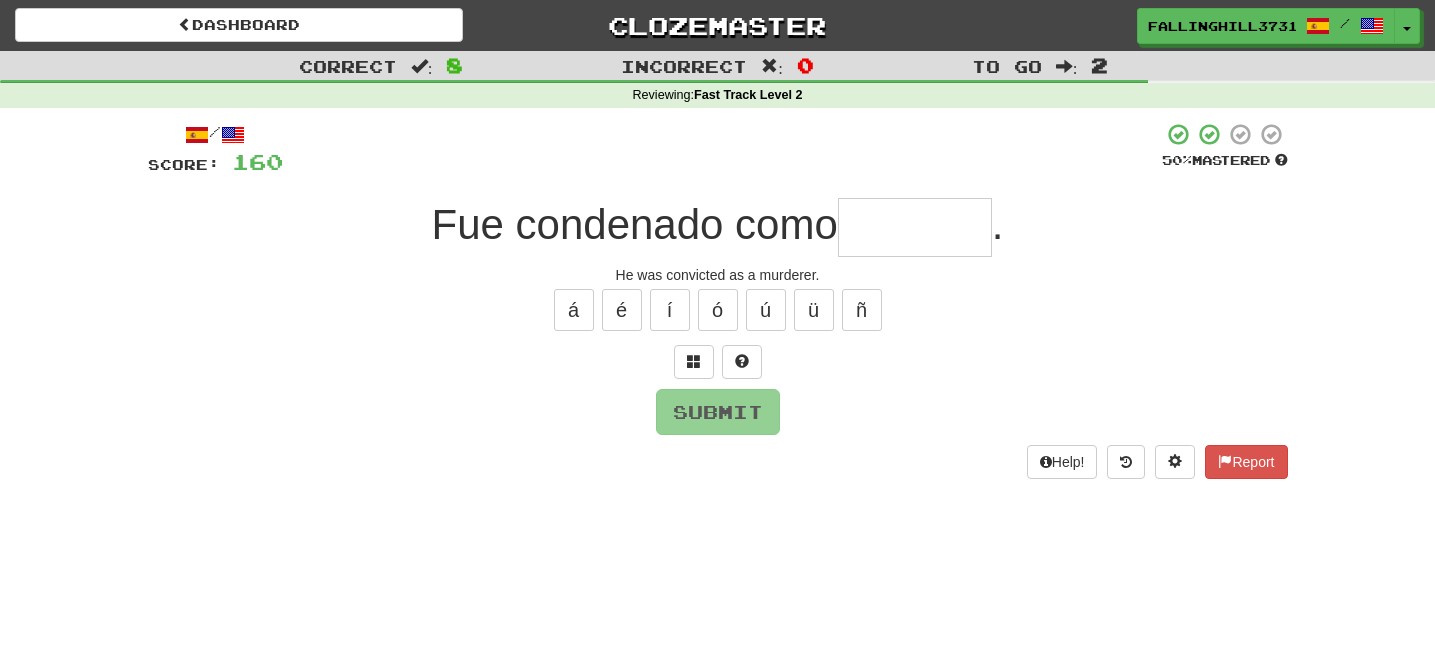 type on "*" 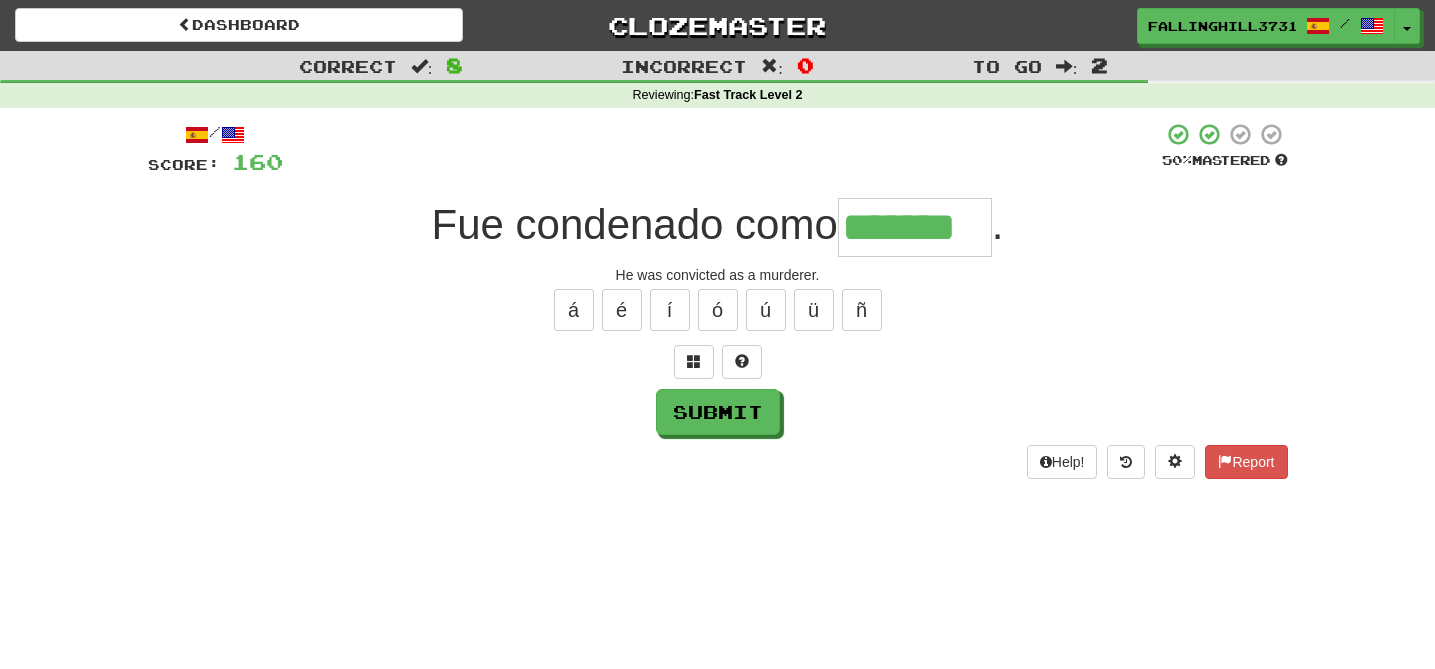 type on "*******" 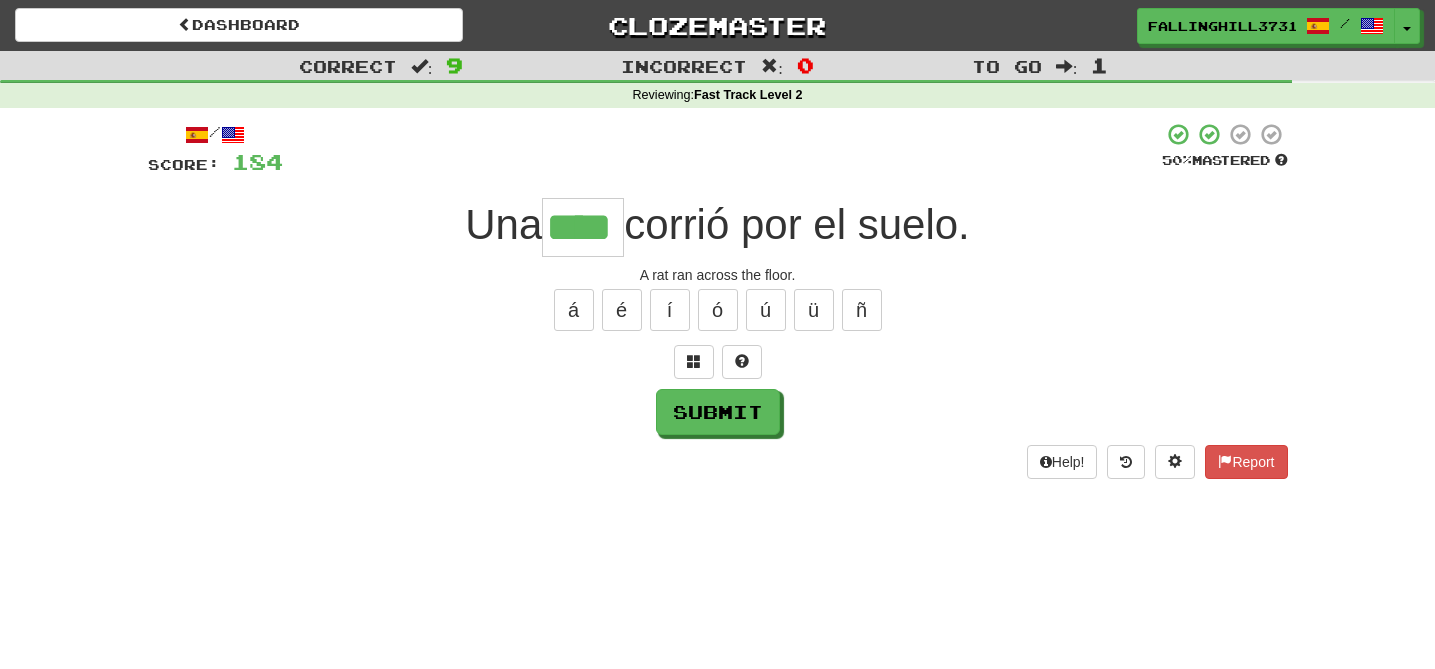 type on "****" 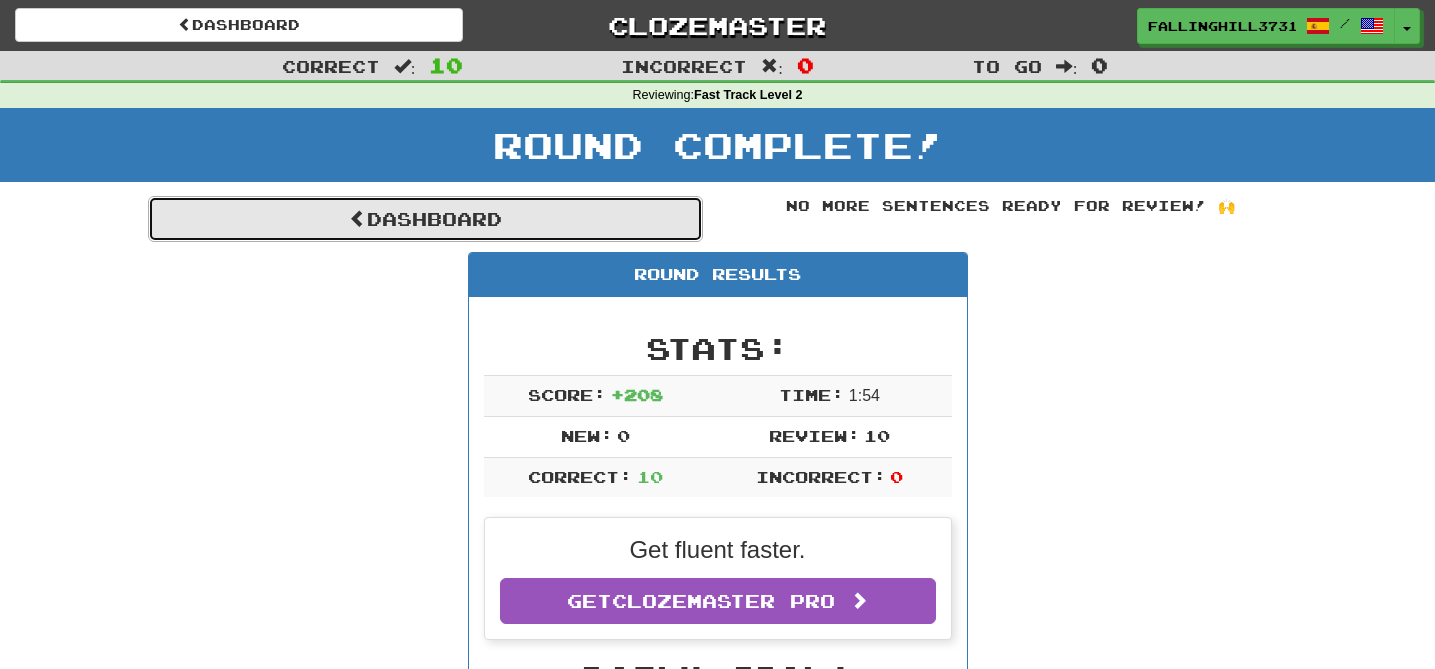 click on "Dashboard" at bounding box center (425, 219) 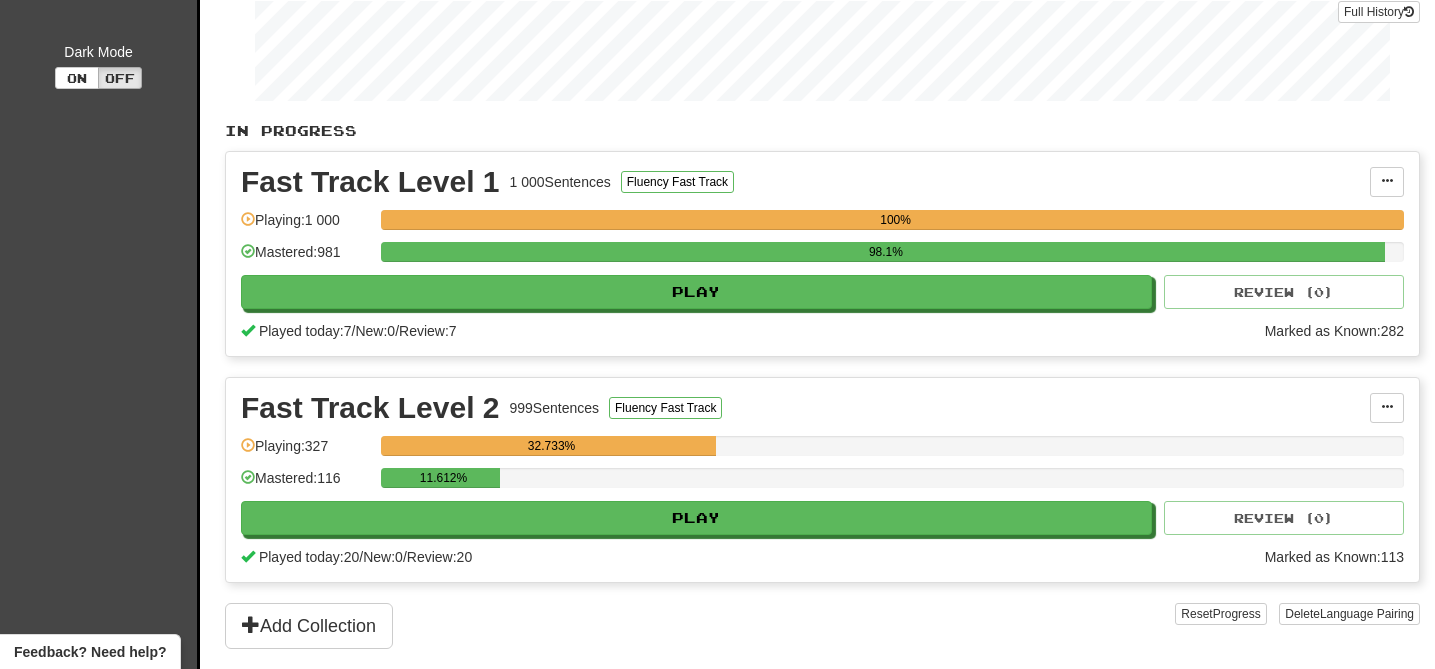 scroll, scrollTop: 341, scrollLeft: 0, axis: vertical 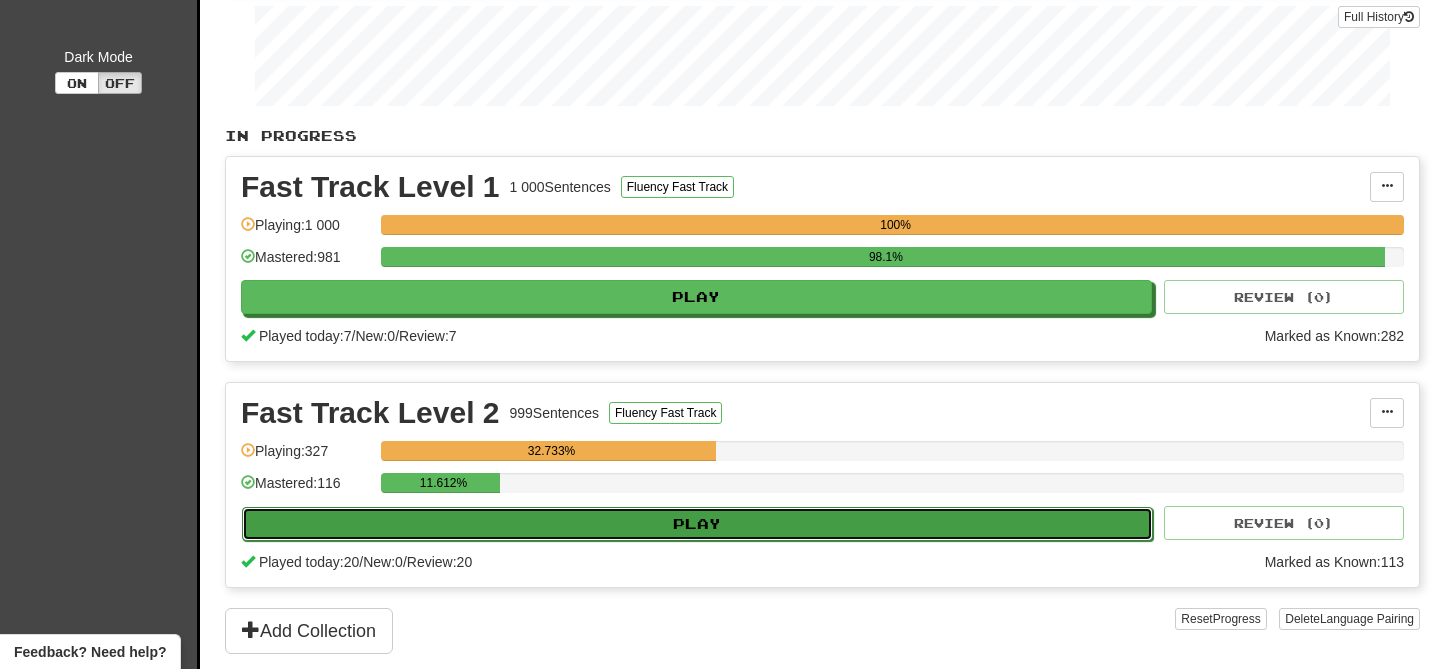 click on "Play" at bounding box center [697, 524] 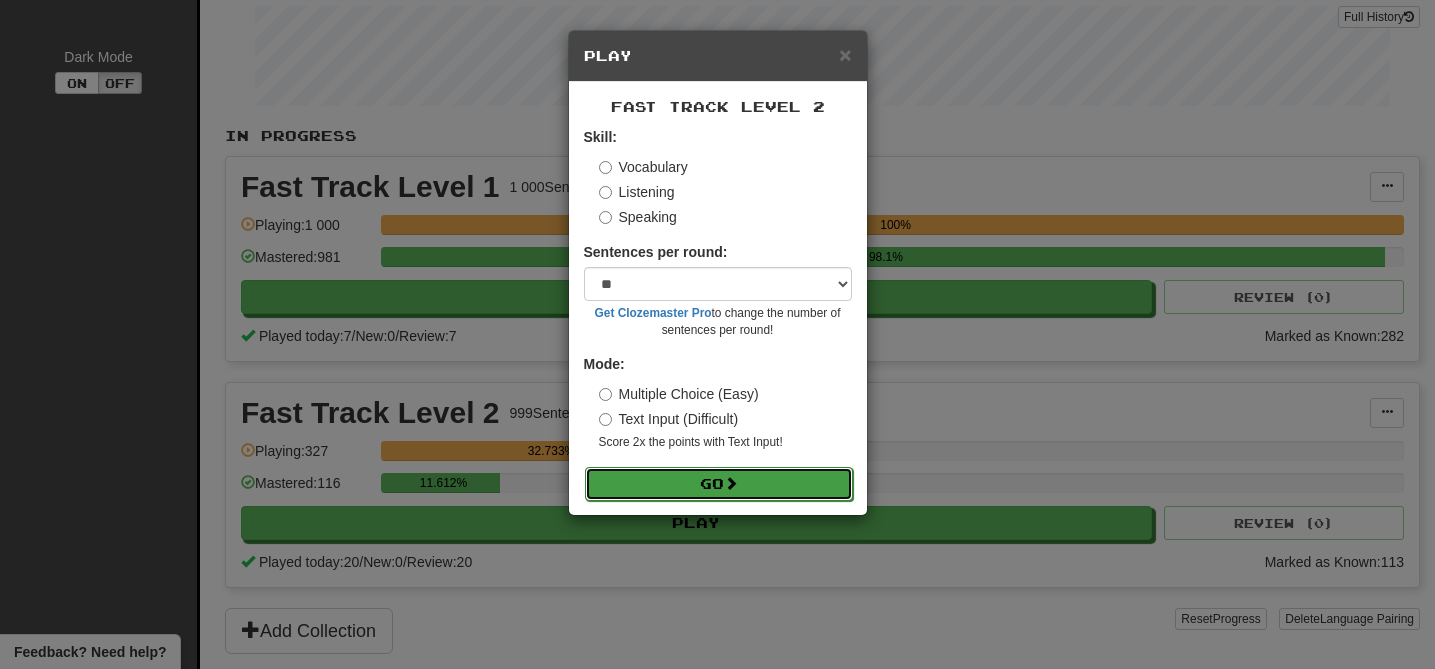 click at bounding box center (731, 483) 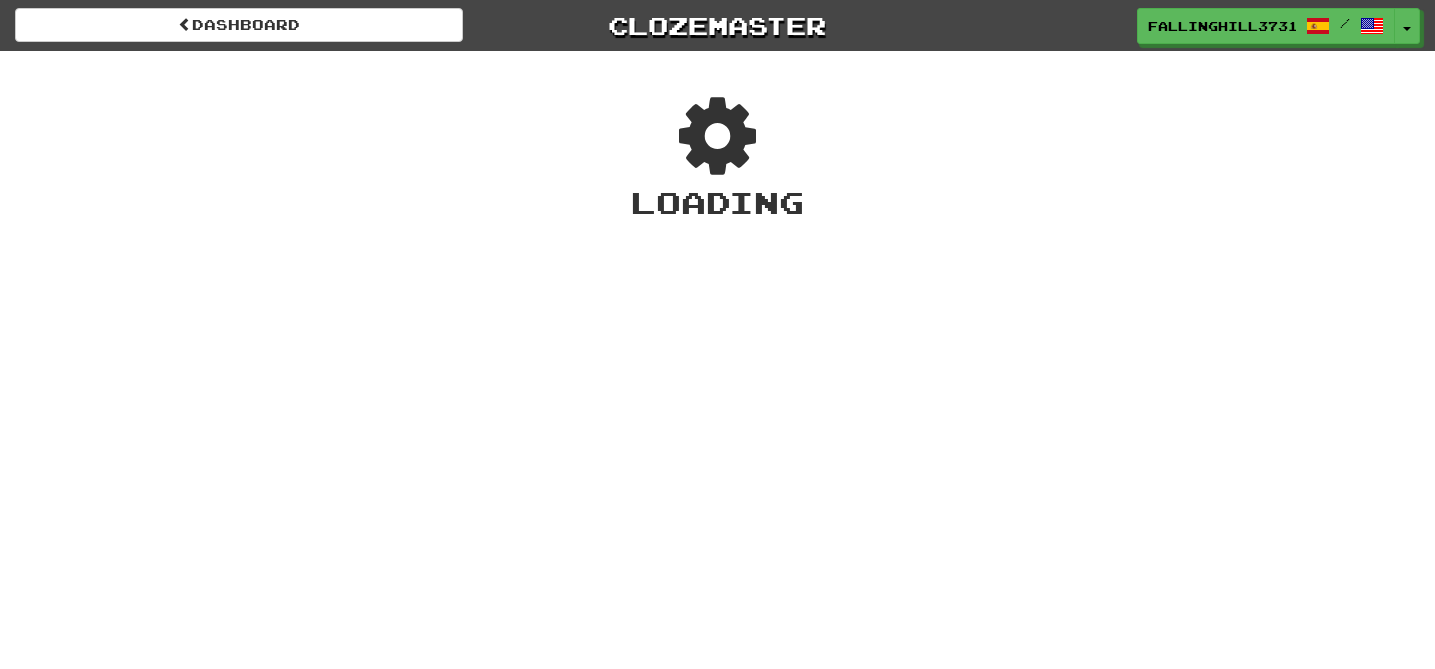 scroll, scrollTop: 0, scrollLeft: 0, axis: both 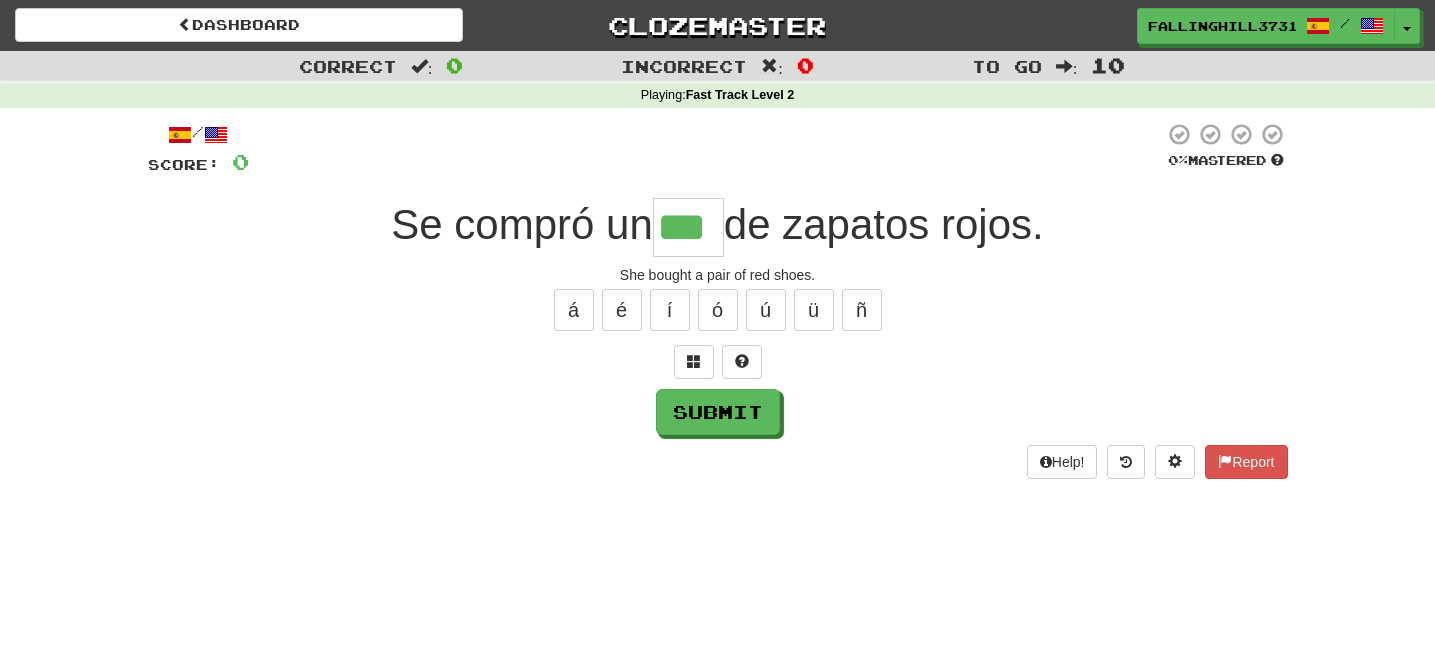 type on "***" 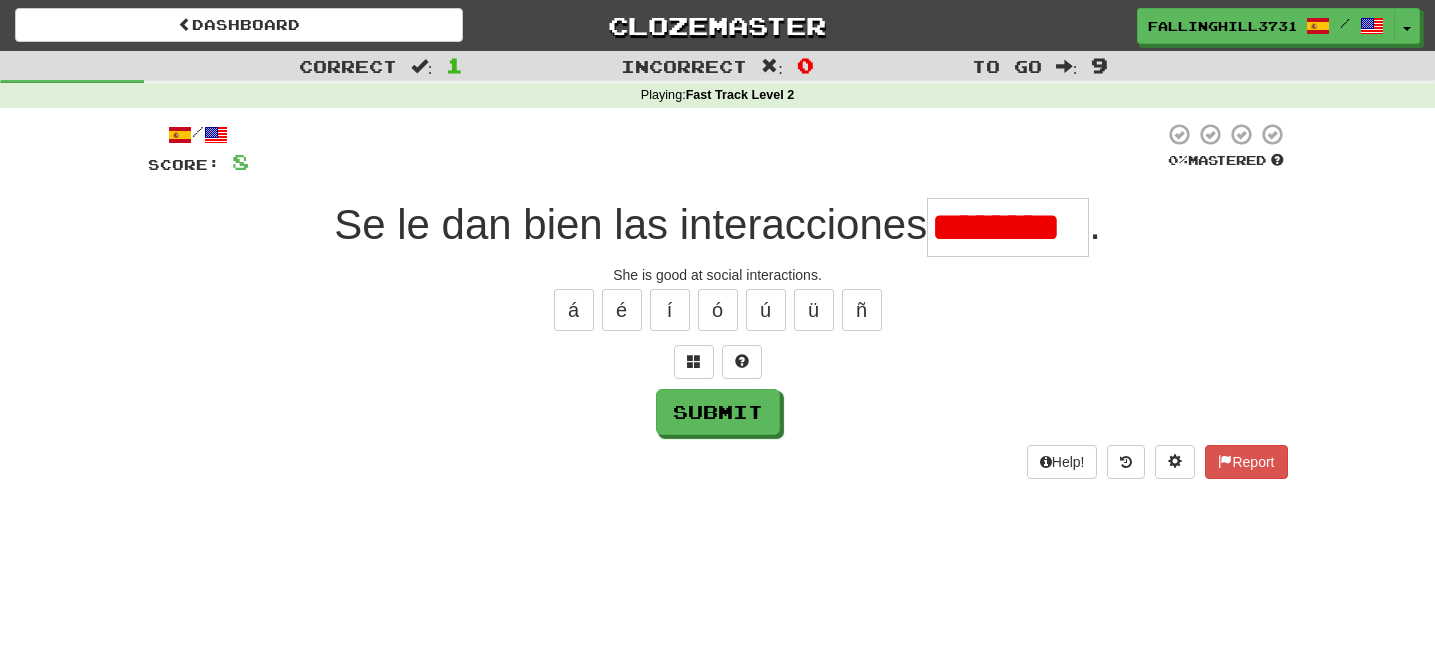 scroll, scrollTop: 0, scrollLeft: 0, axis: both 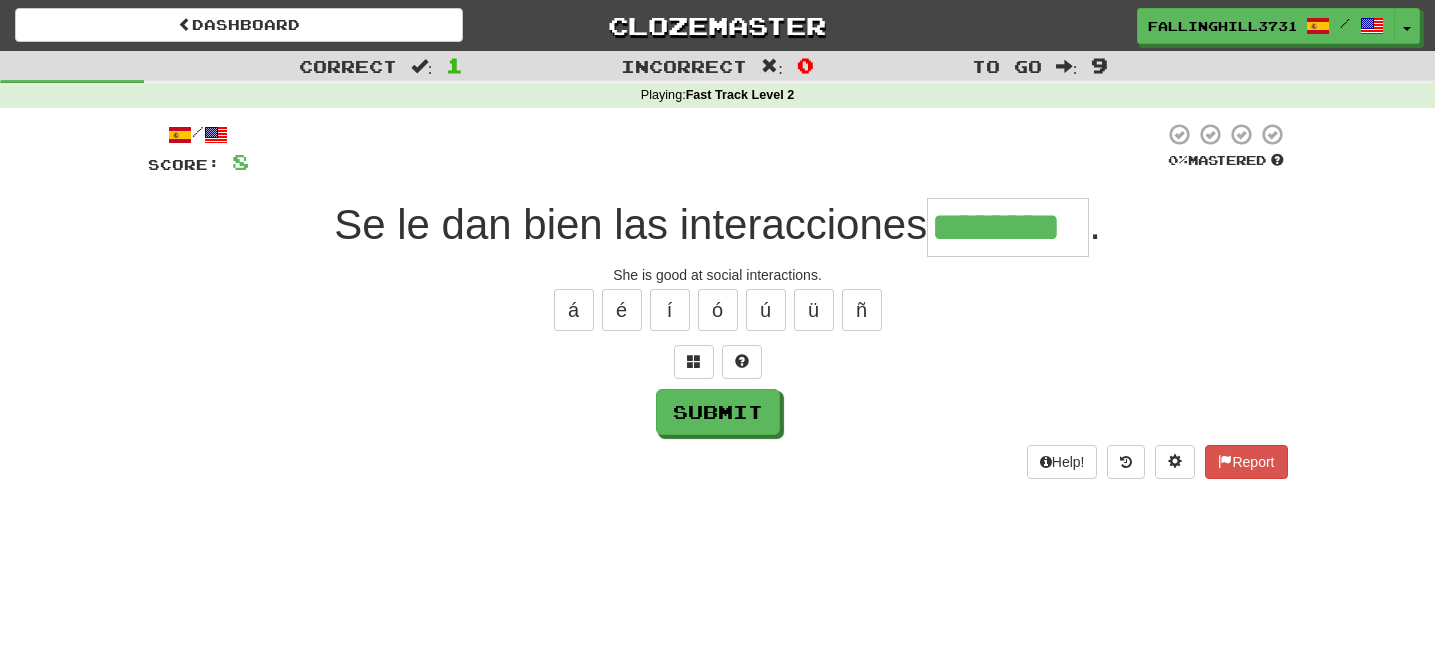 type on "********" 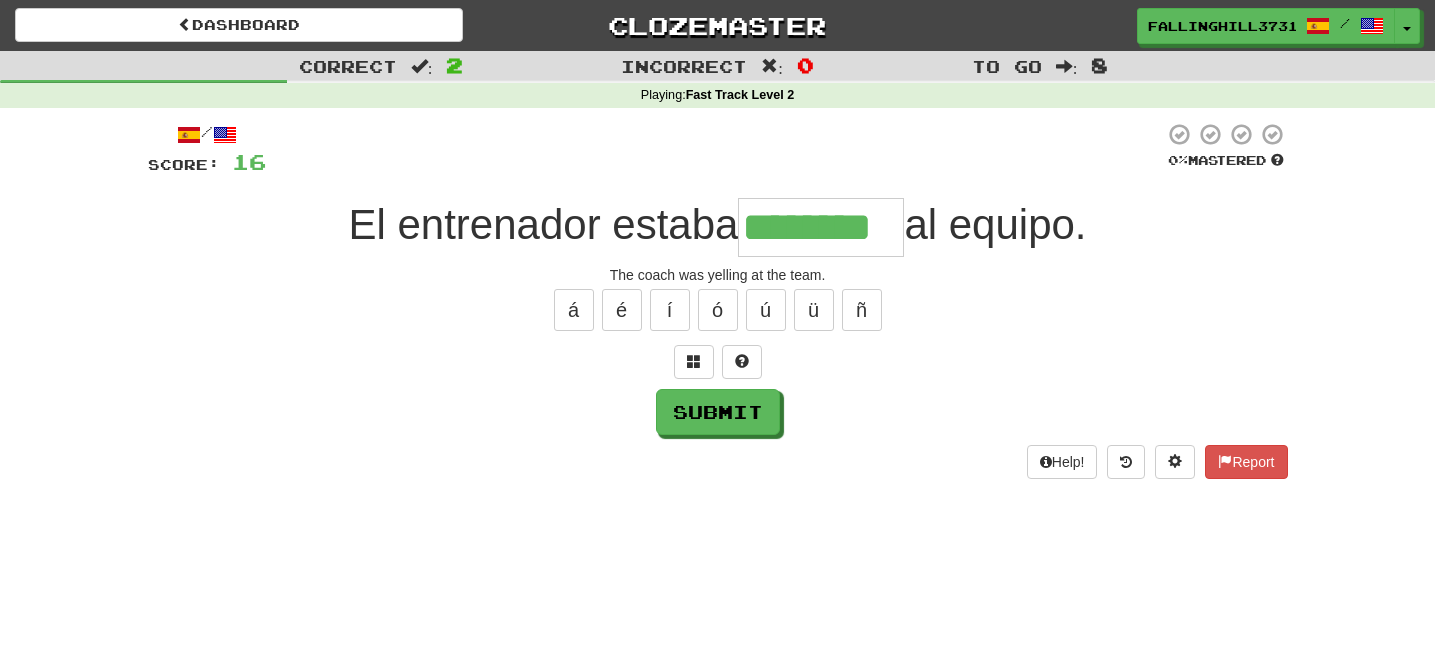 type on "********" 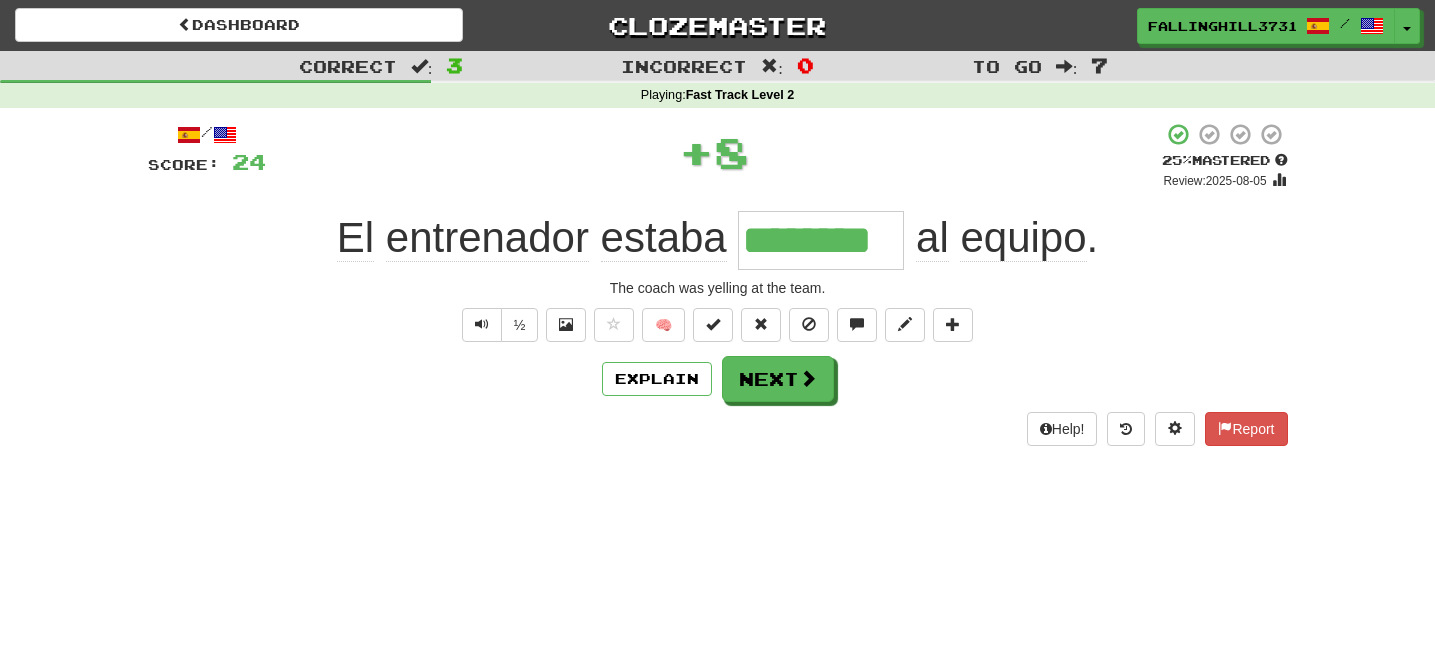 type 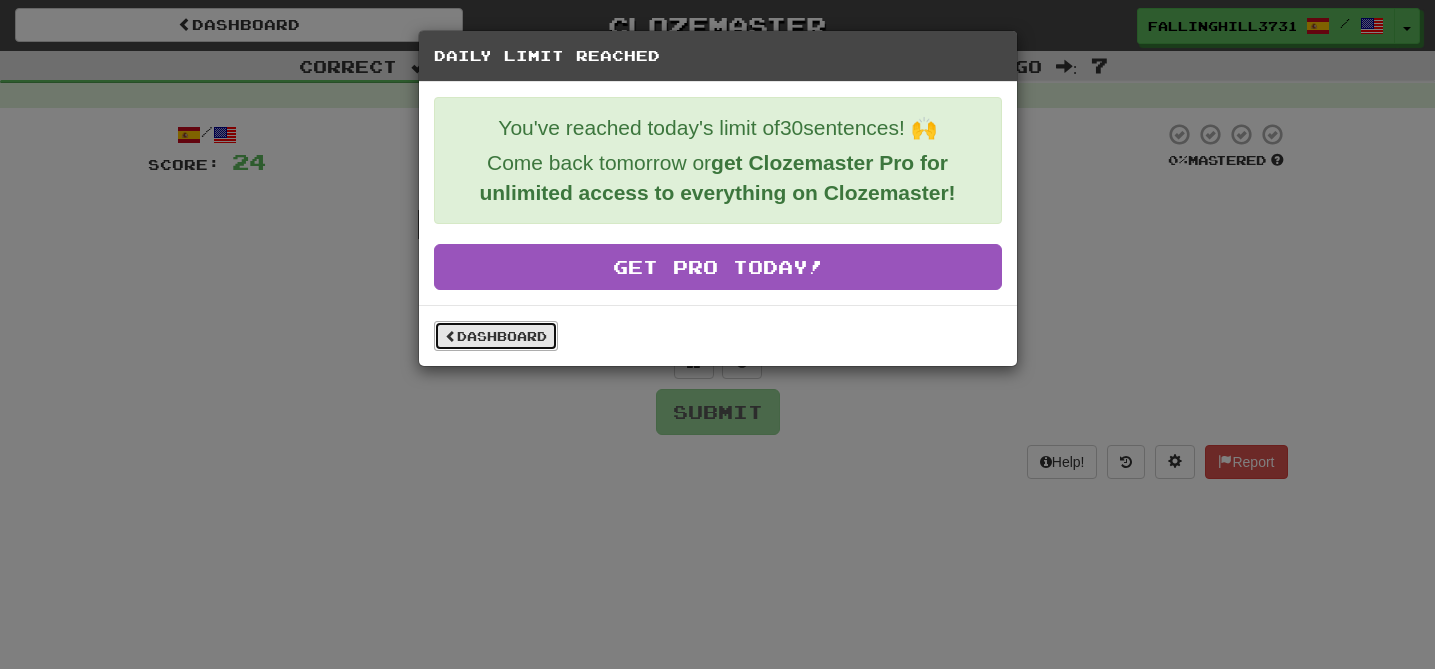 click on "Dashboard" at bounding box center (496, 336) 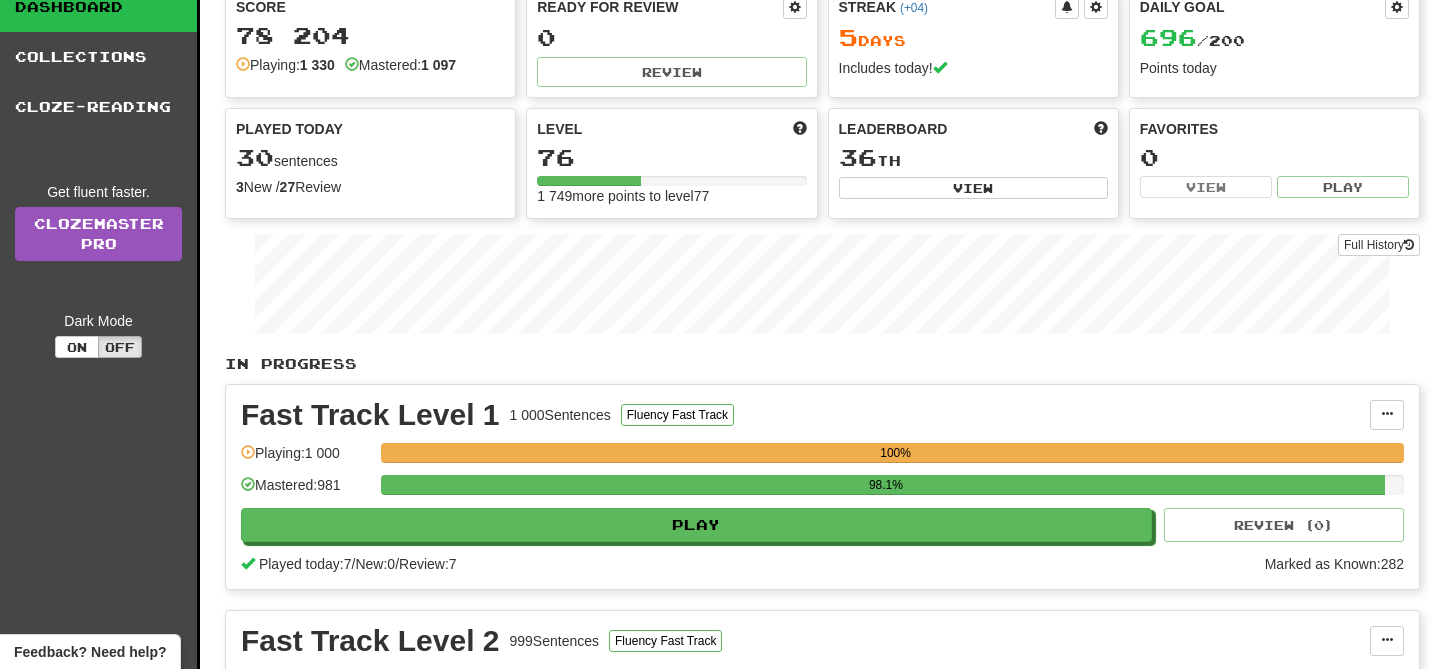 scroll, scrollTop: 0, scrollLeft: 0, axis: both 